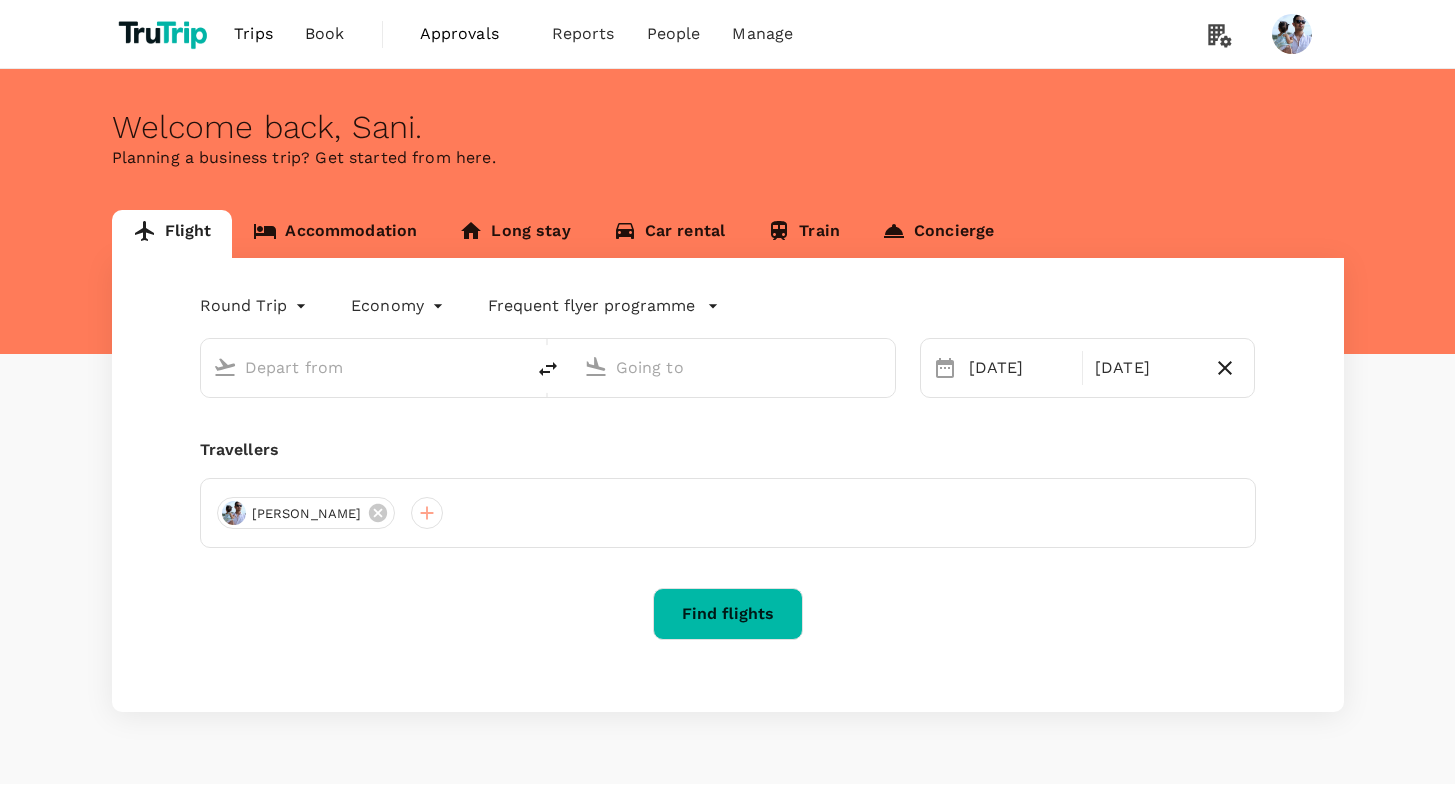 scroll, scrollTop: 0, scrollLeft: 0, axis: both 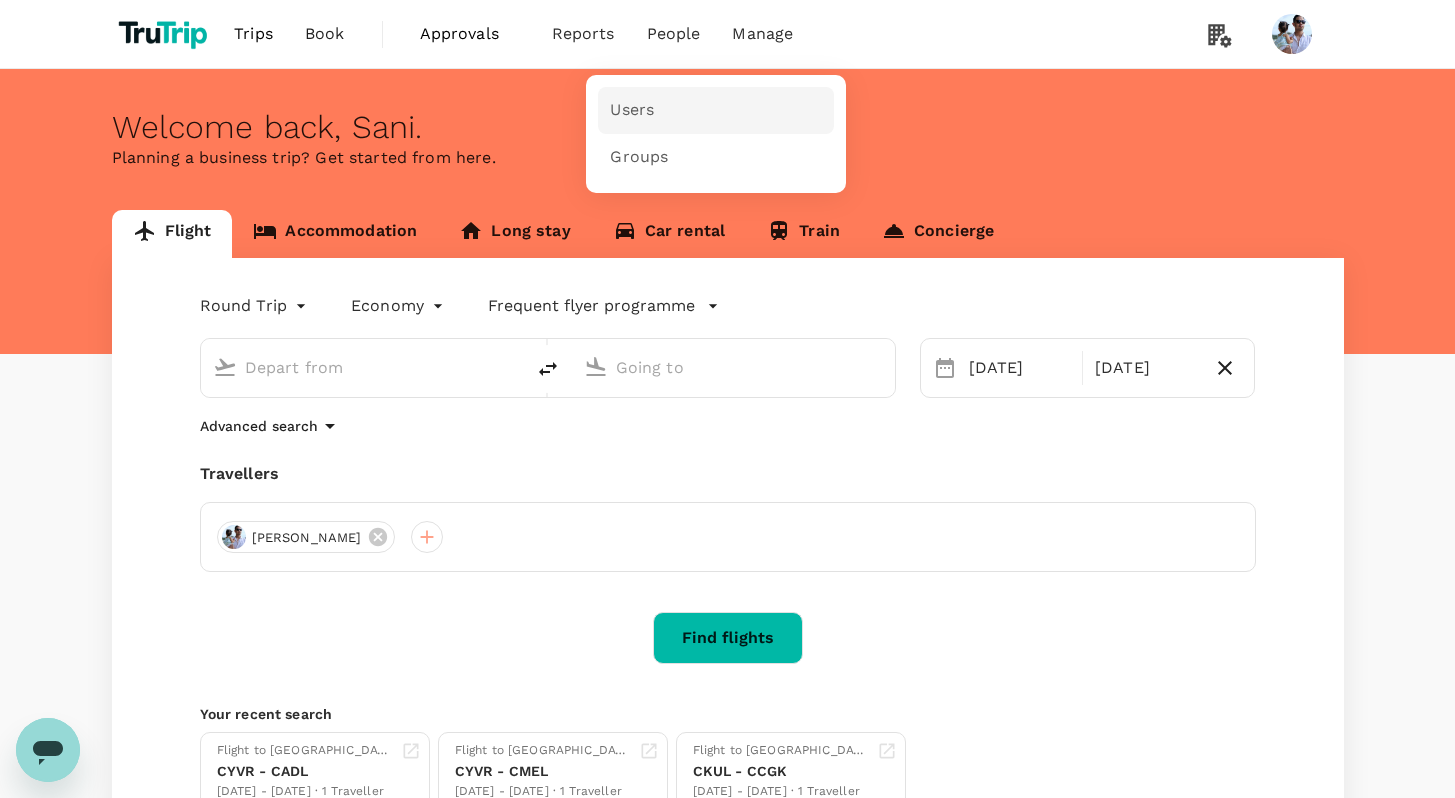 type on "[GEOGRAPHIC_DATA], [GEOGRAPHIC_DATA] (any)" 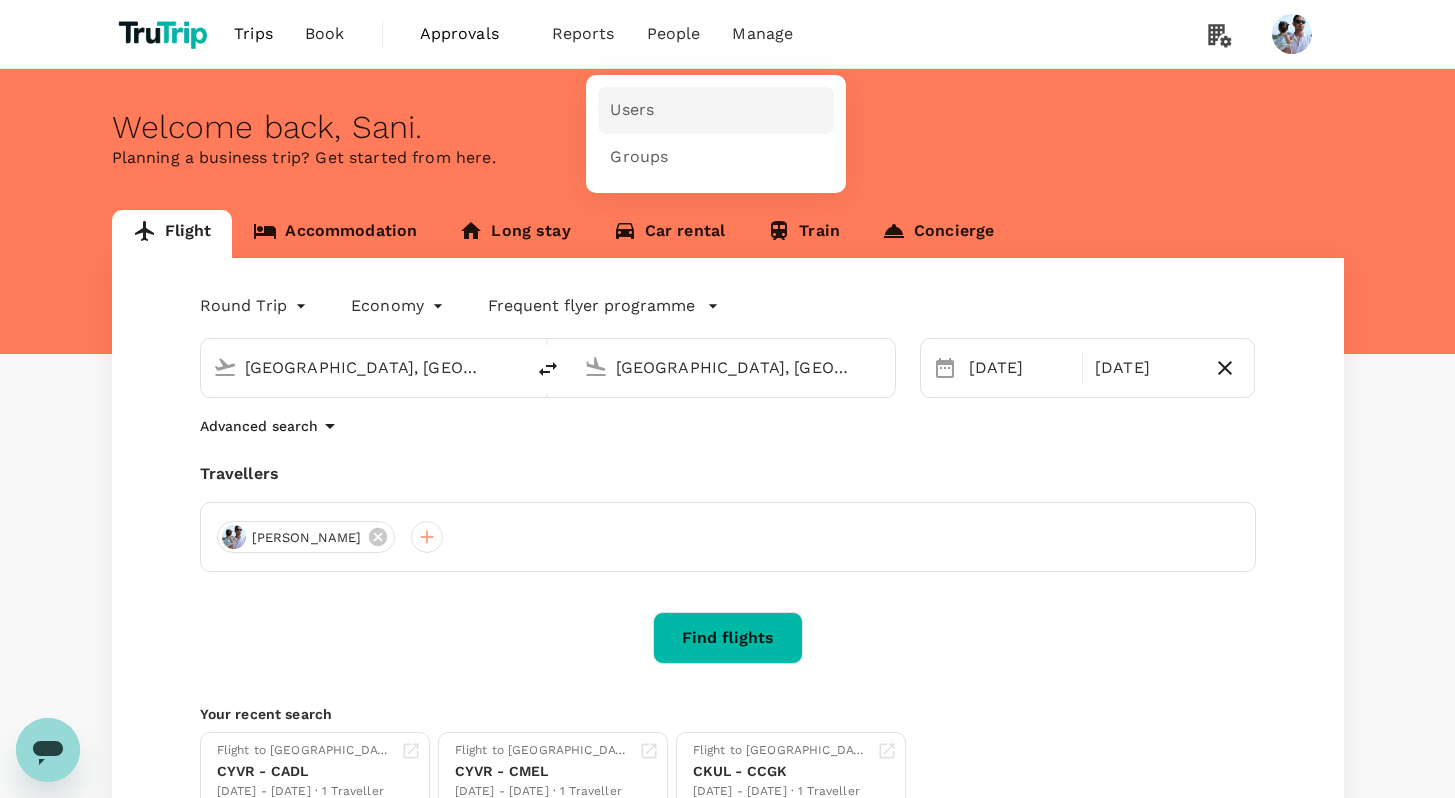 type 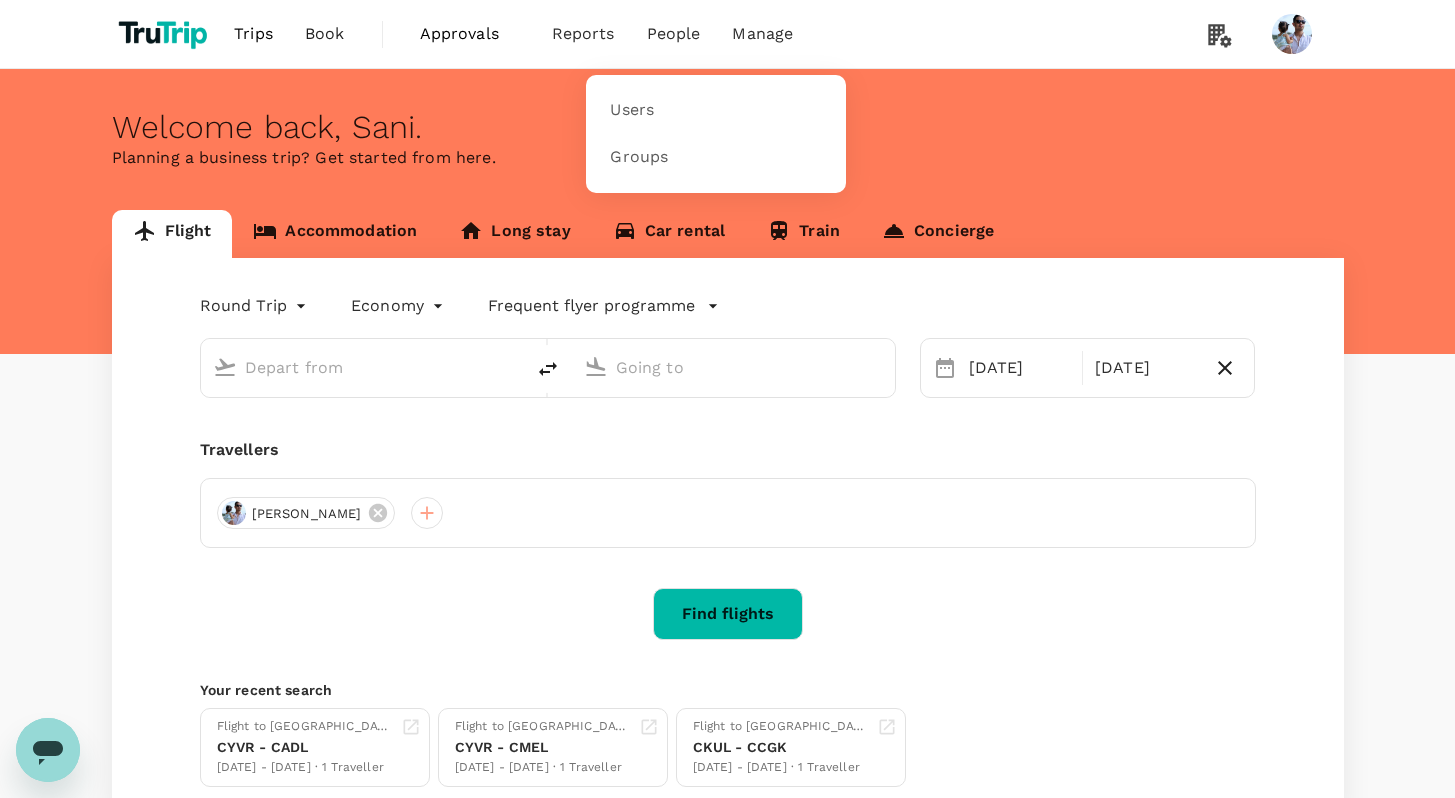 type on "[GEOGRAPHIC_DATA], [GEOGRAPHIC_DATA] (any)" 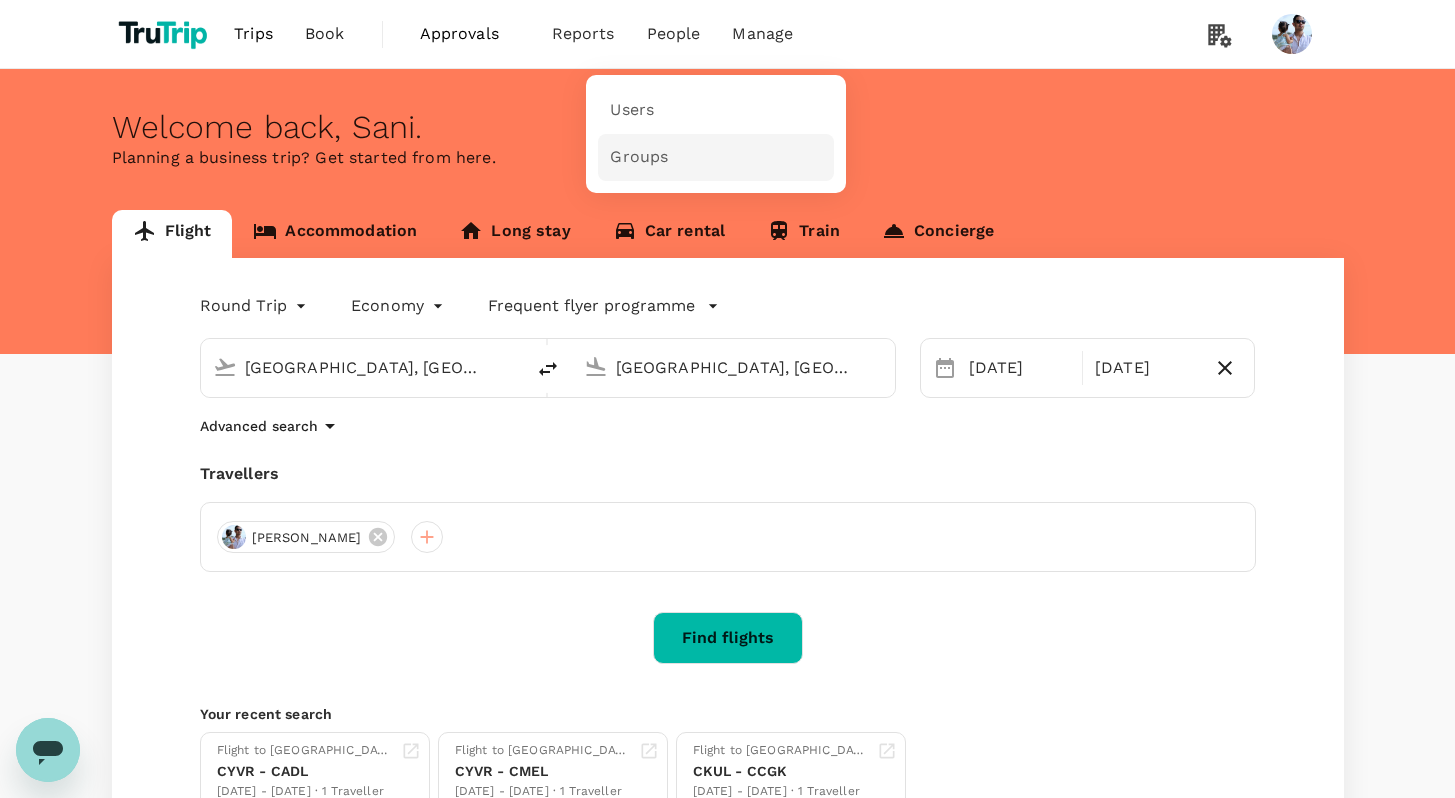 click on "Groups" at bounding box center (716, 157) 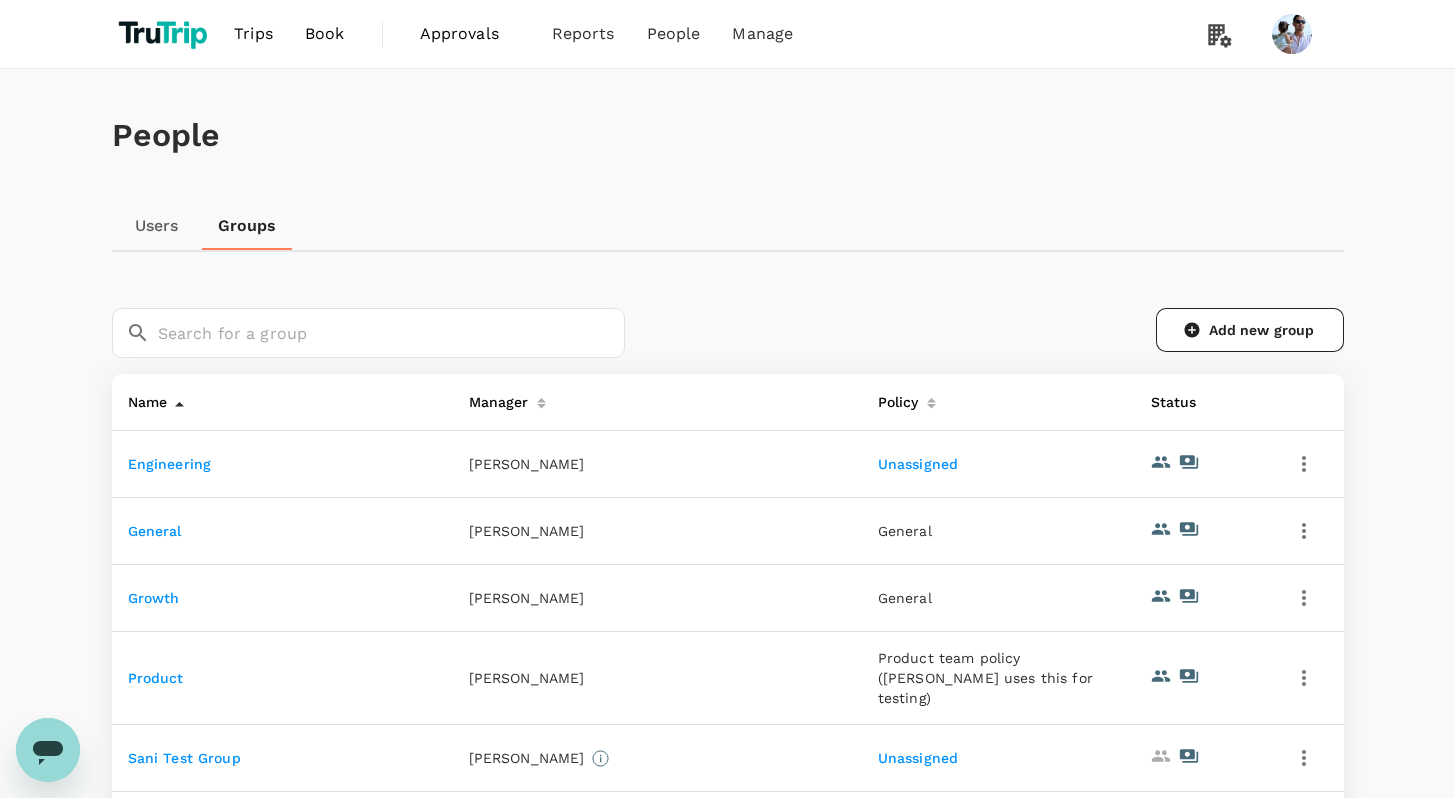 click on "Users" at bounding box center (157, 226) 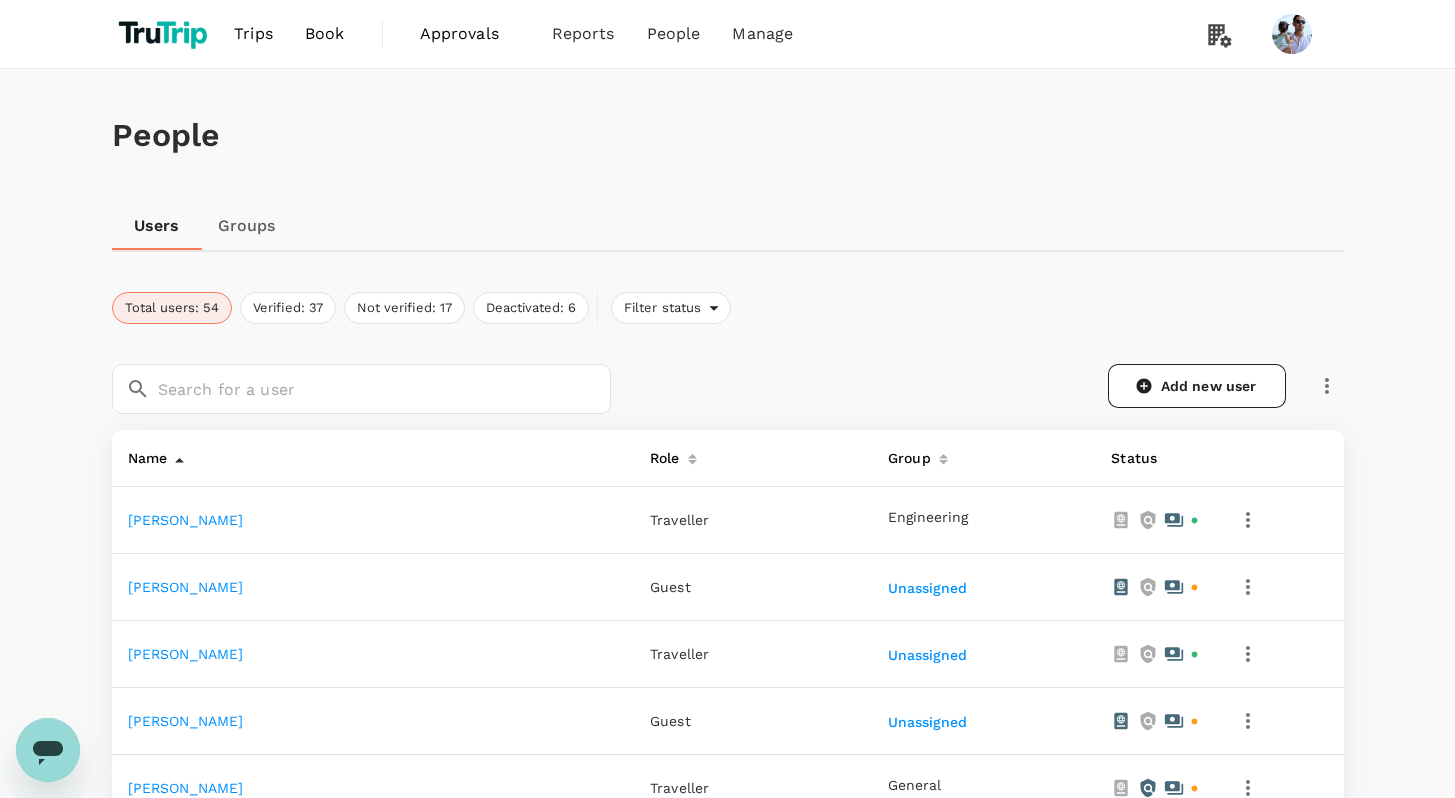 click on "[PERSON_NAME]" at bounding box center [186, 520] 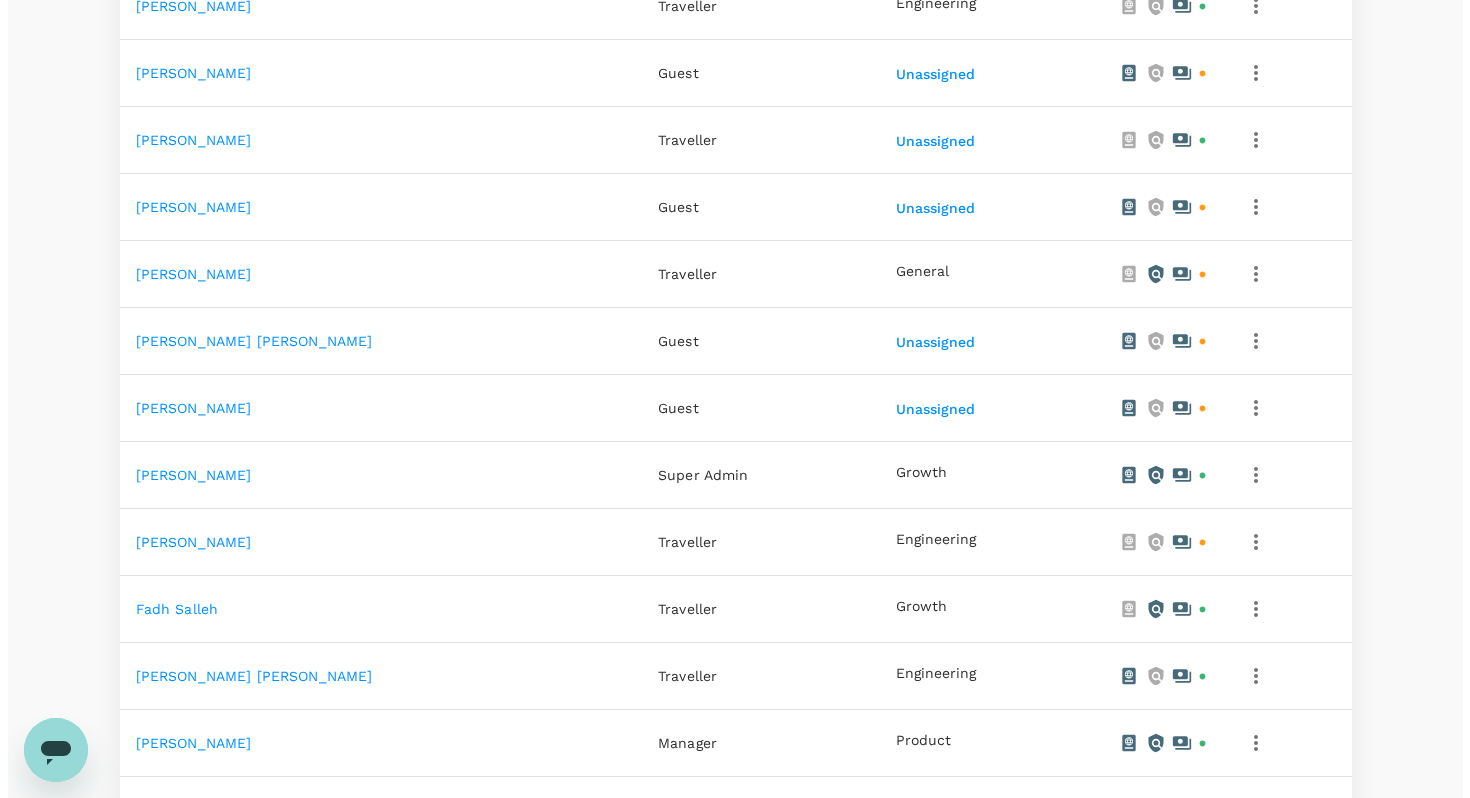 scroll, scrollTop: 0, scrollLeft: 0, axis: both 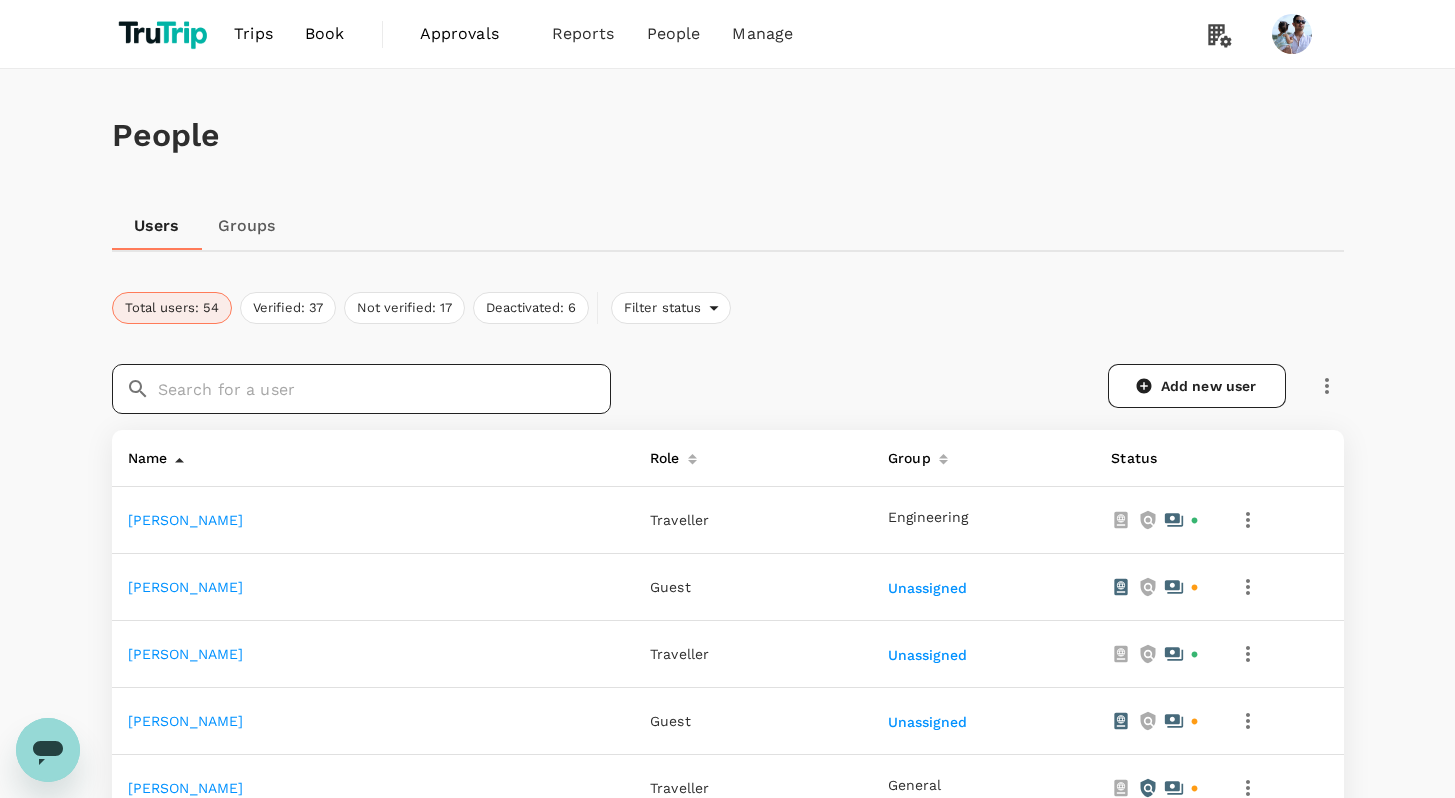 click at bounding box center [384, 389] 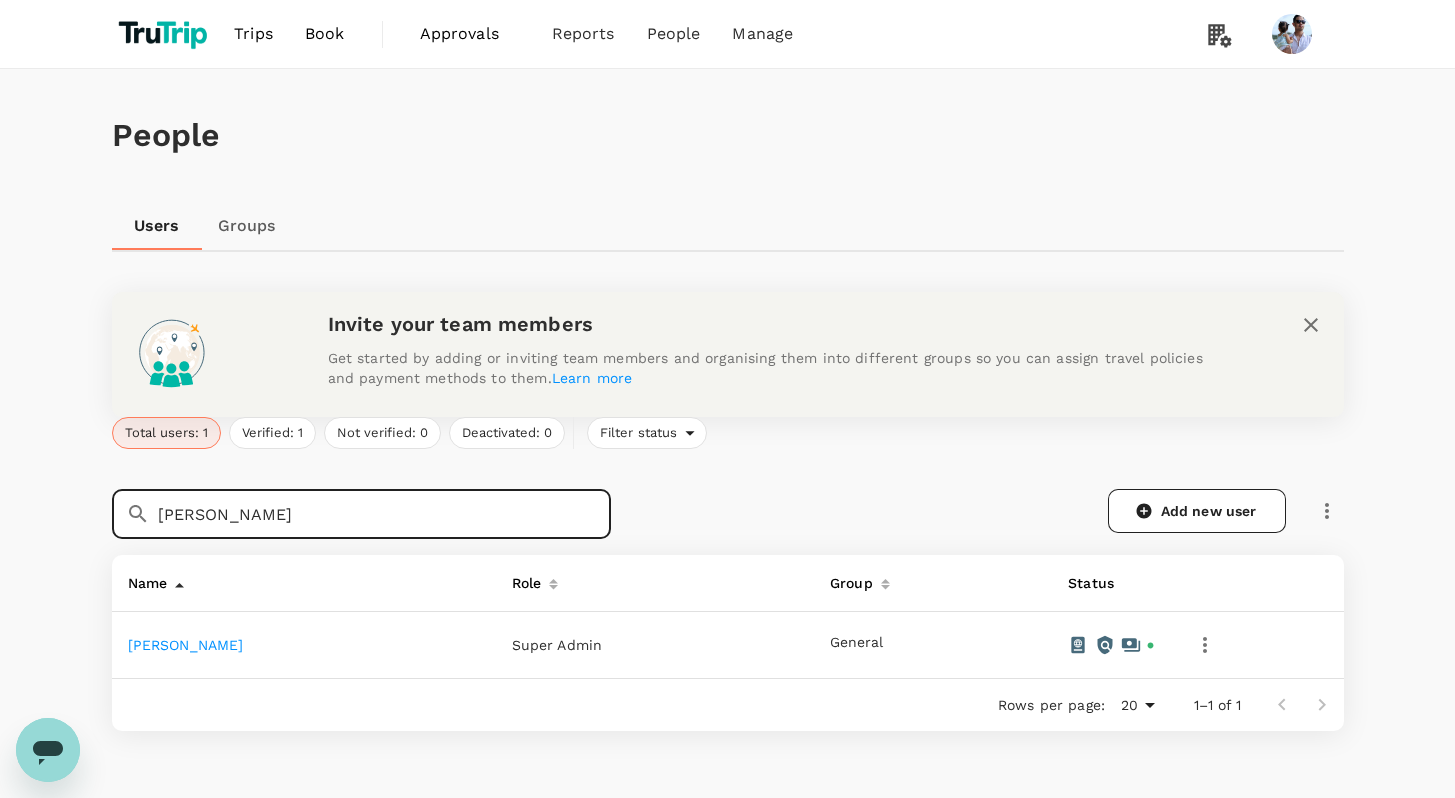 type on "hugh" 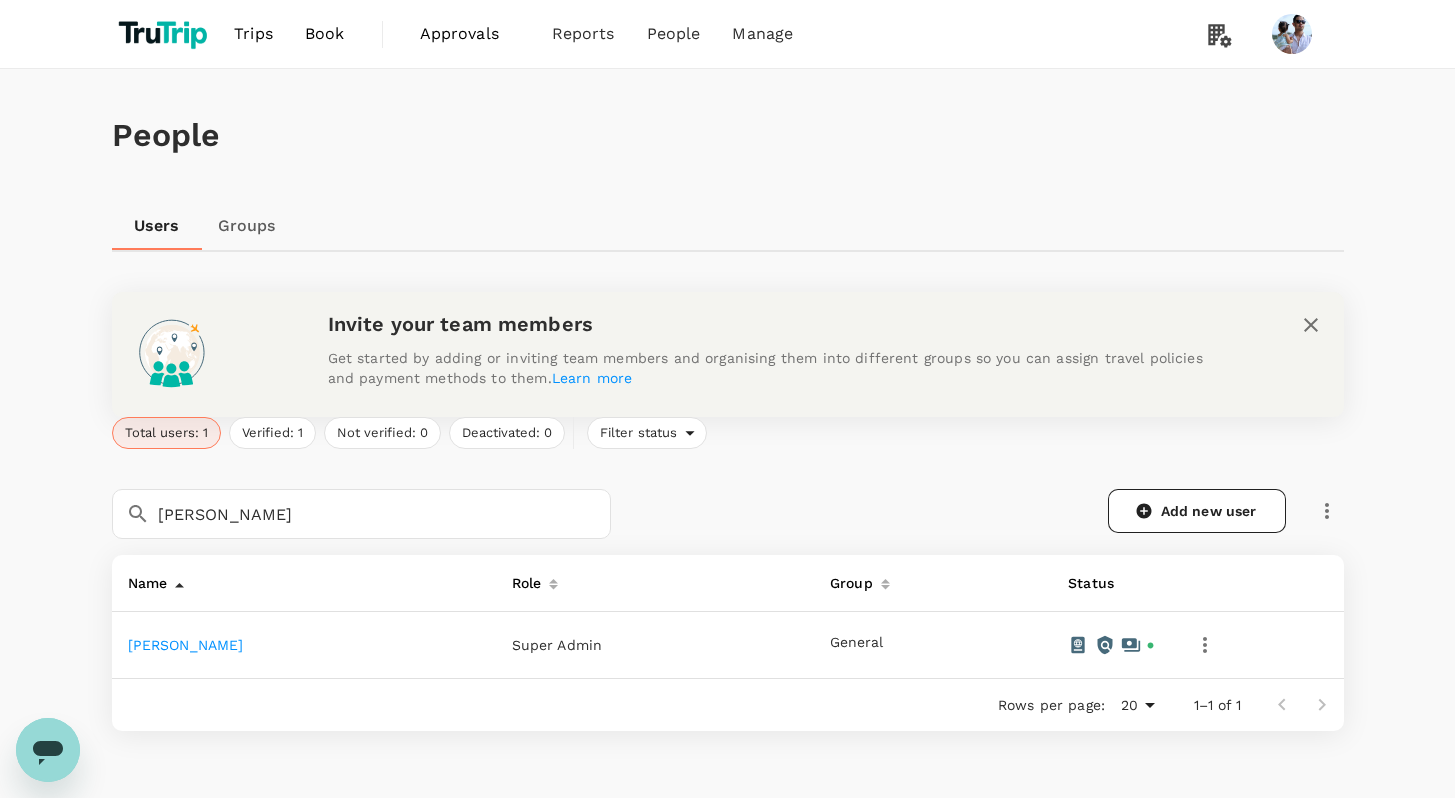 click on "[PERSON_NAME]" at bounding box center (186, 645) 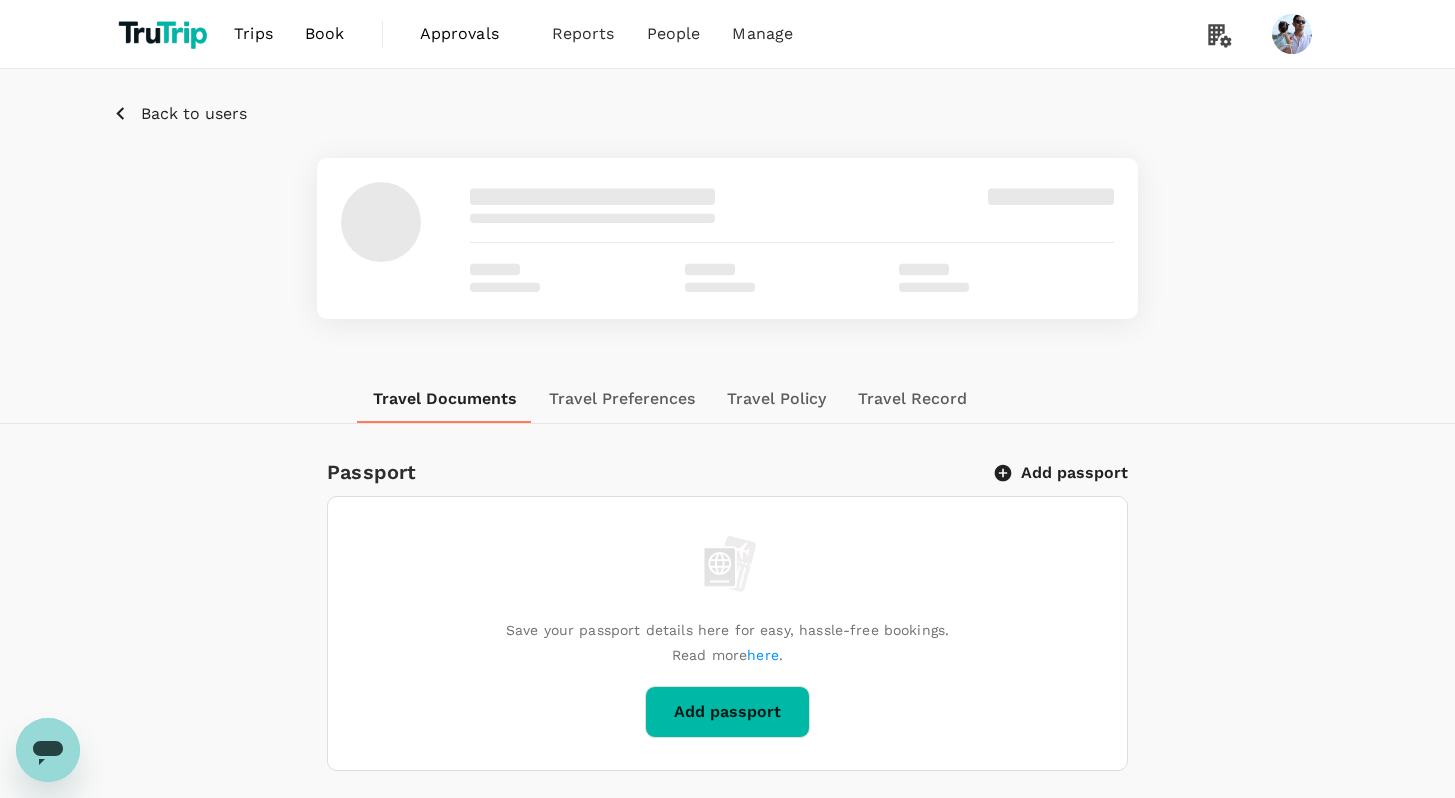 click on "Passport Add passport Save your passport details here for easy, hassle-free bookings. Read more  here . Add passport Visa Add Visa ID Card Add ID Card China (Rail) Id card number 123456 First name 拼 Last name 音 Date of birth 30 Apr 1986 Mainland Travel Permit Only for Hong Kong and Macao Residents Add Mainland Travel Permit" at bounding box center (727, 1172) 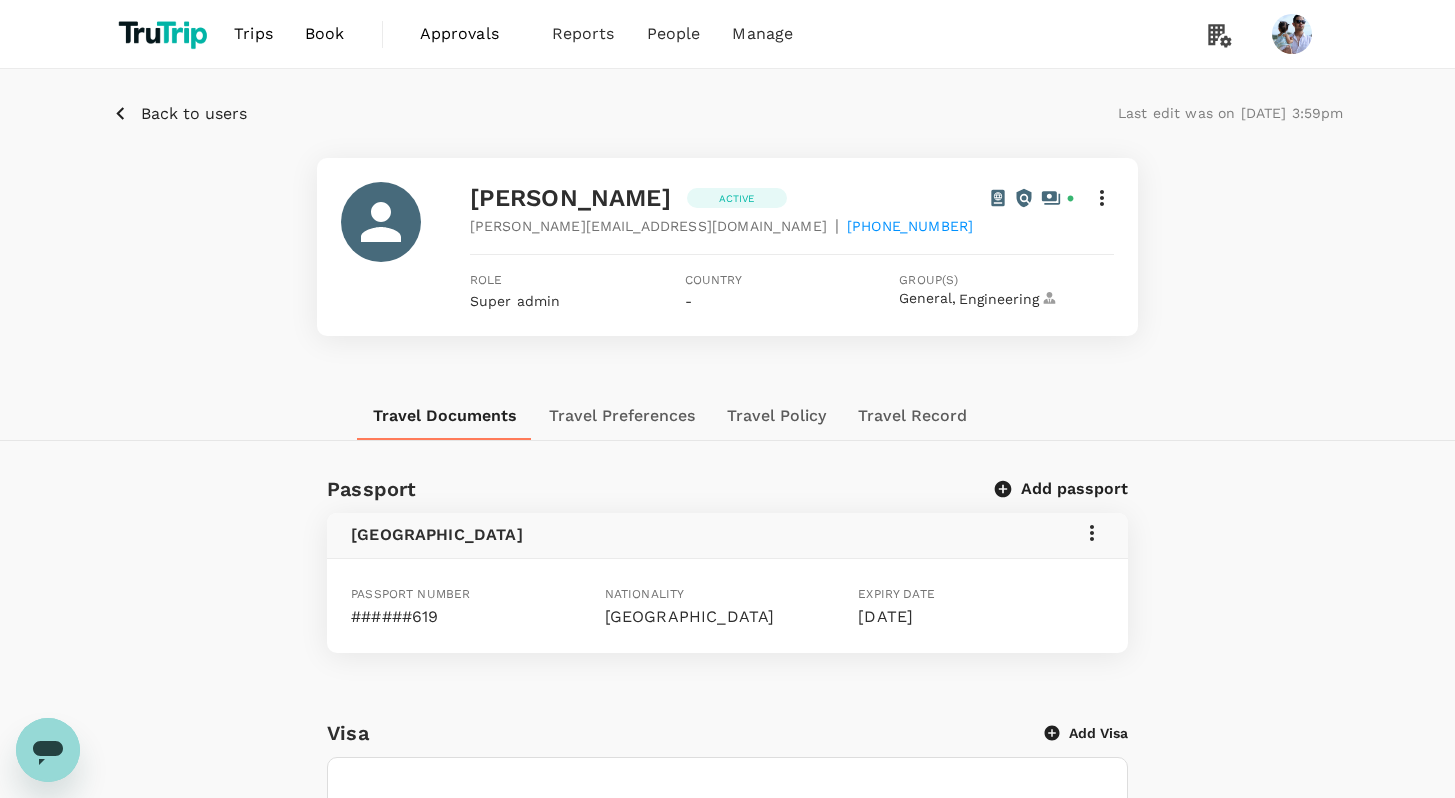 click 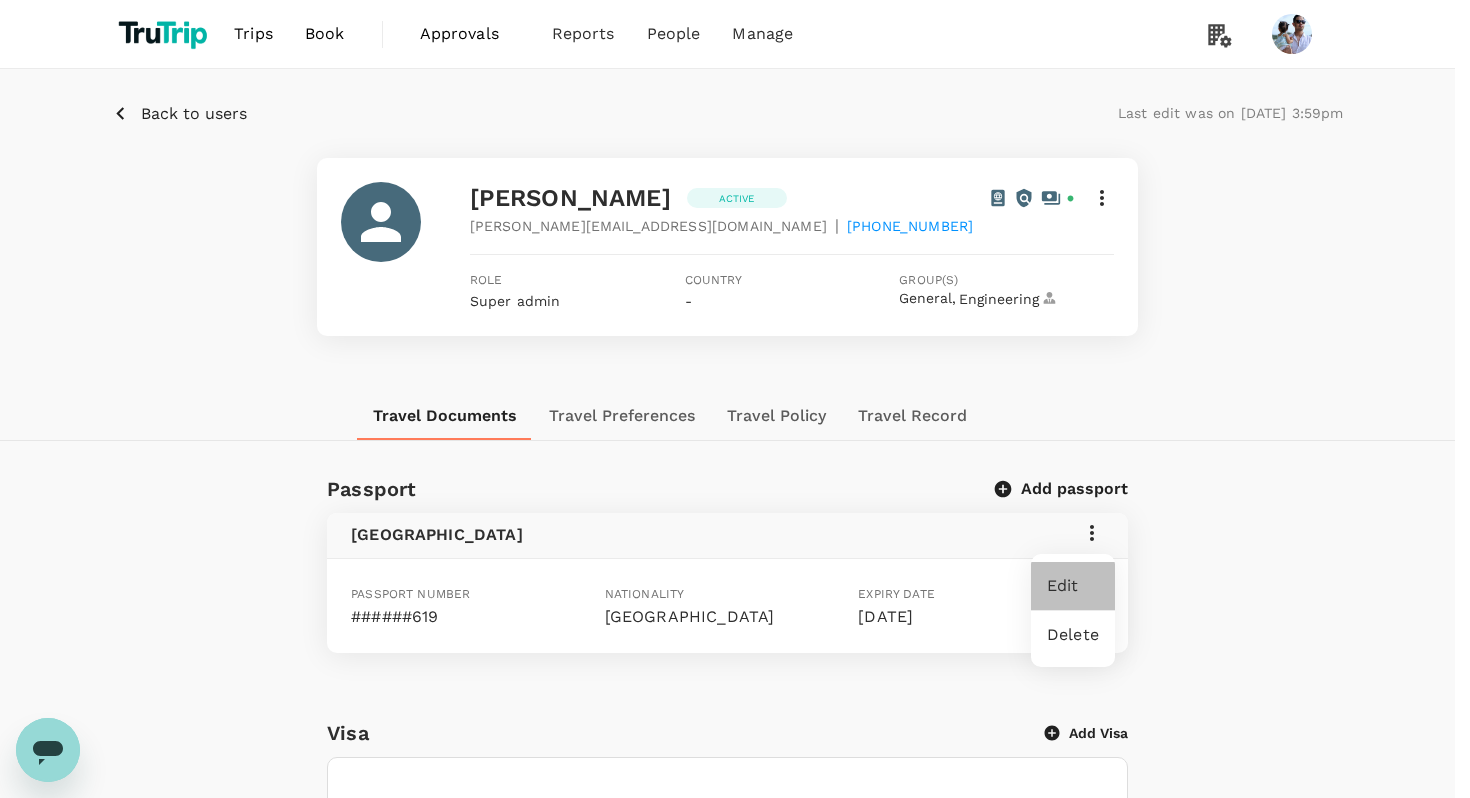 click on "Edit" at bounding box center [1073, 586] 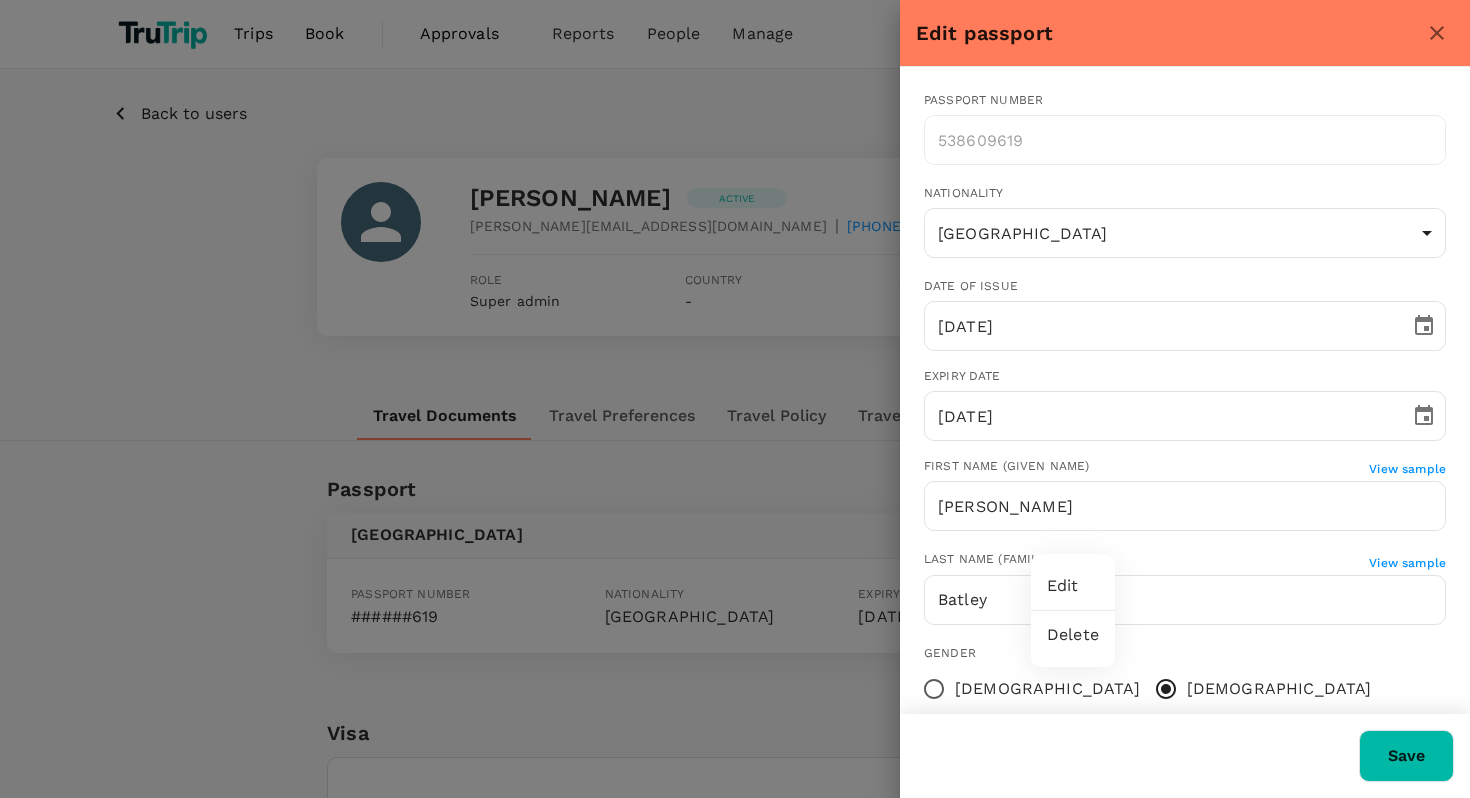 click at bounding box center [735, 399] 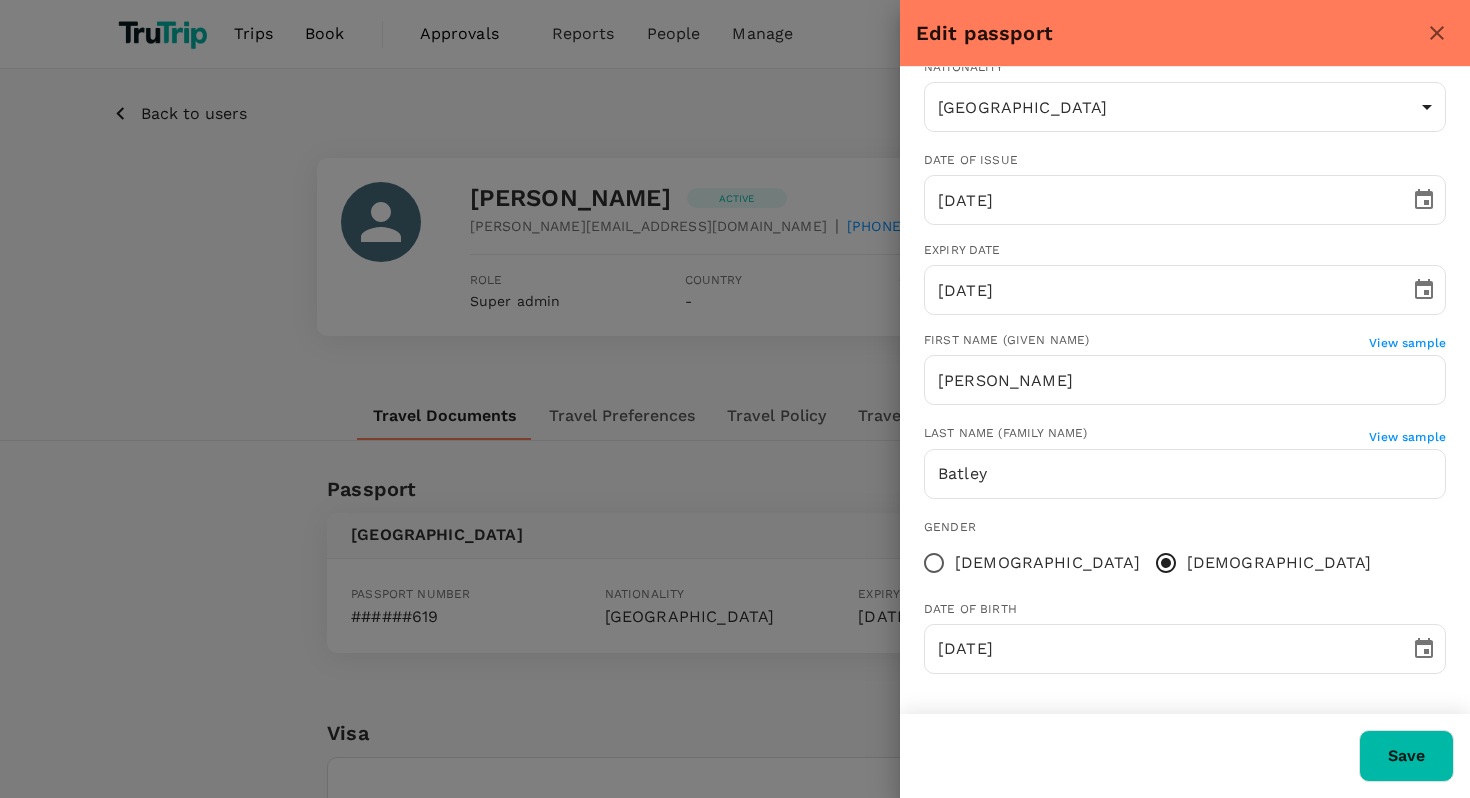 scroll, scrollTop: 0, scrollLeft: 0, axis: both 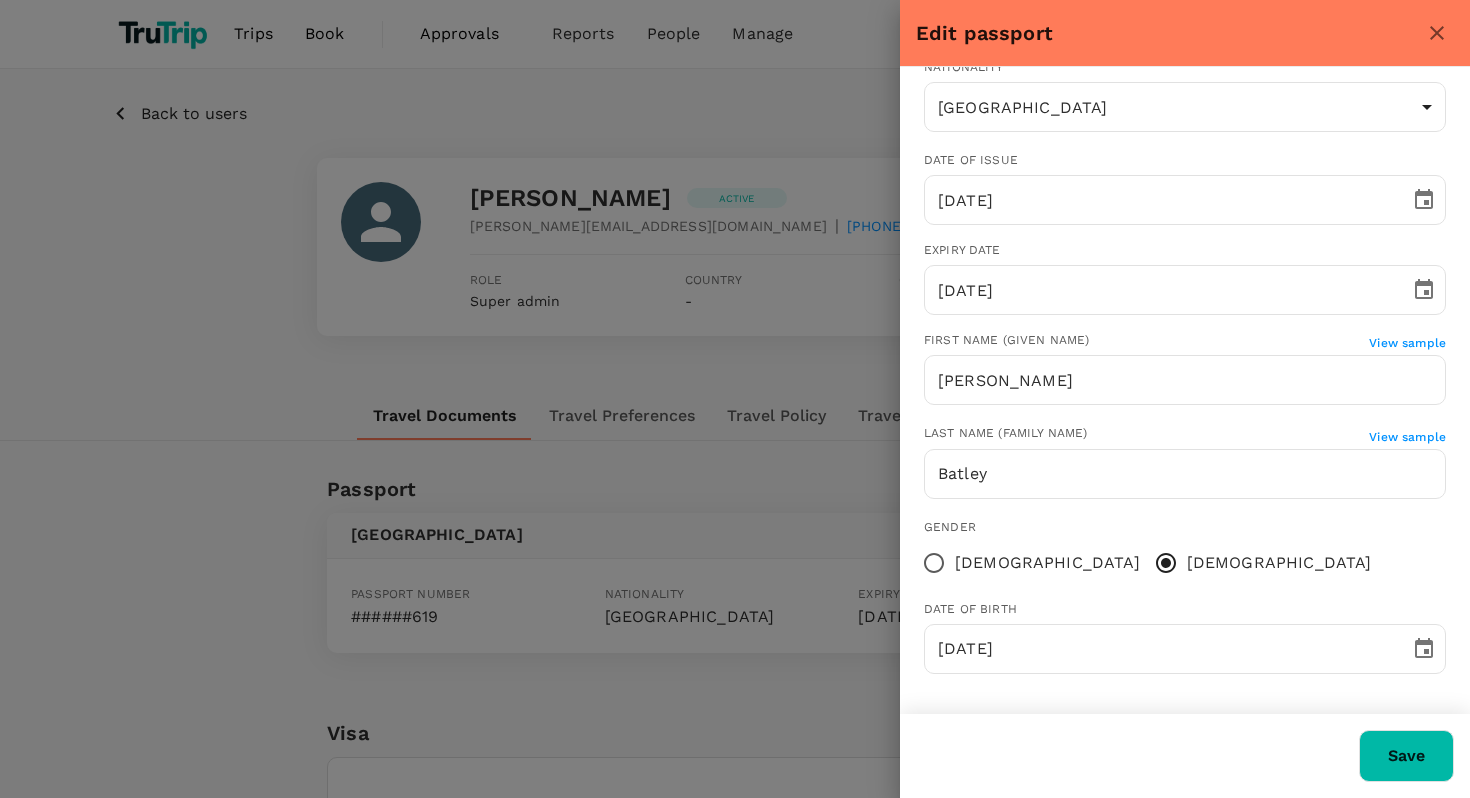 click on "Gender Female Male" at bounding box center (1185, 551) 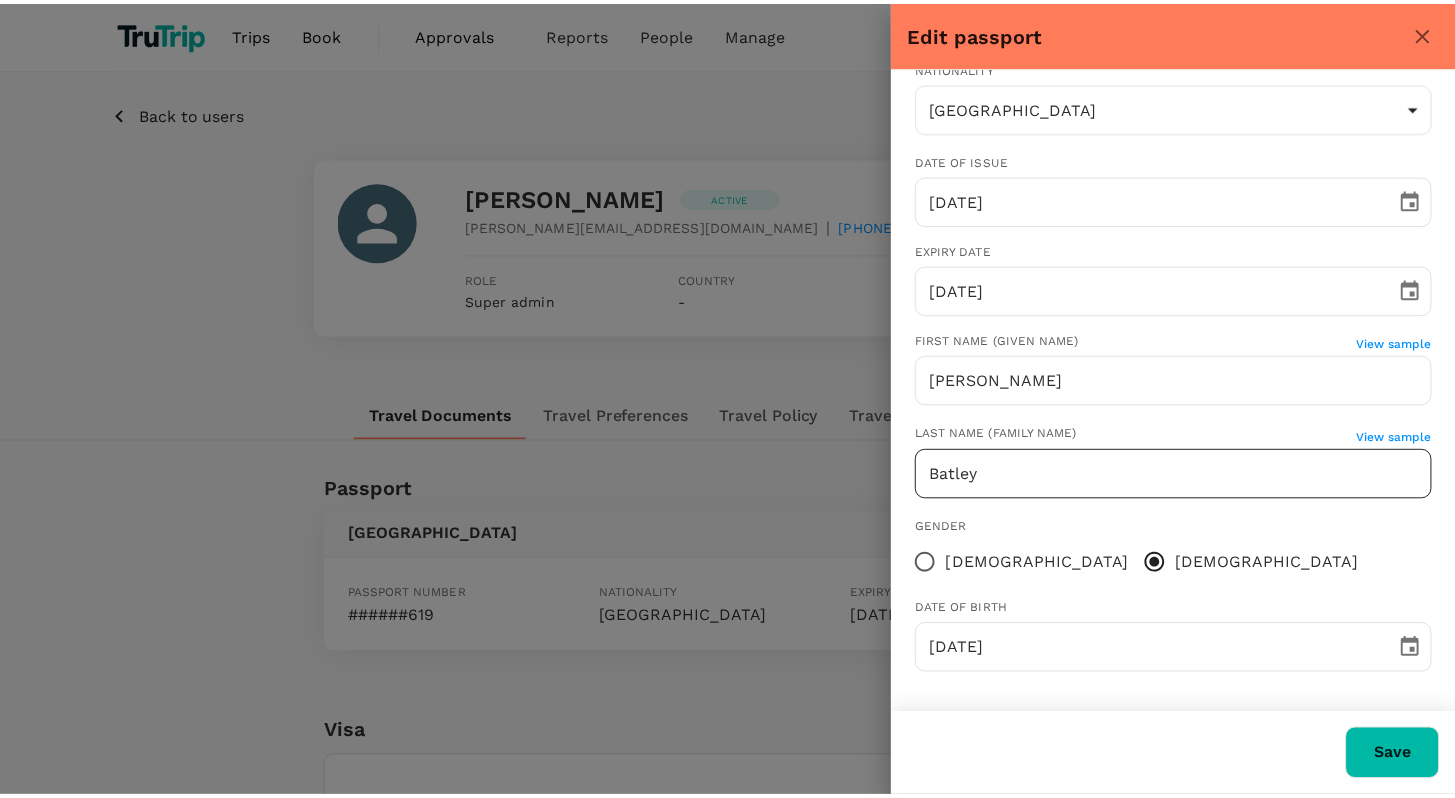 scroll, scrollTop: 0, scrollLeft: 0, axis: both 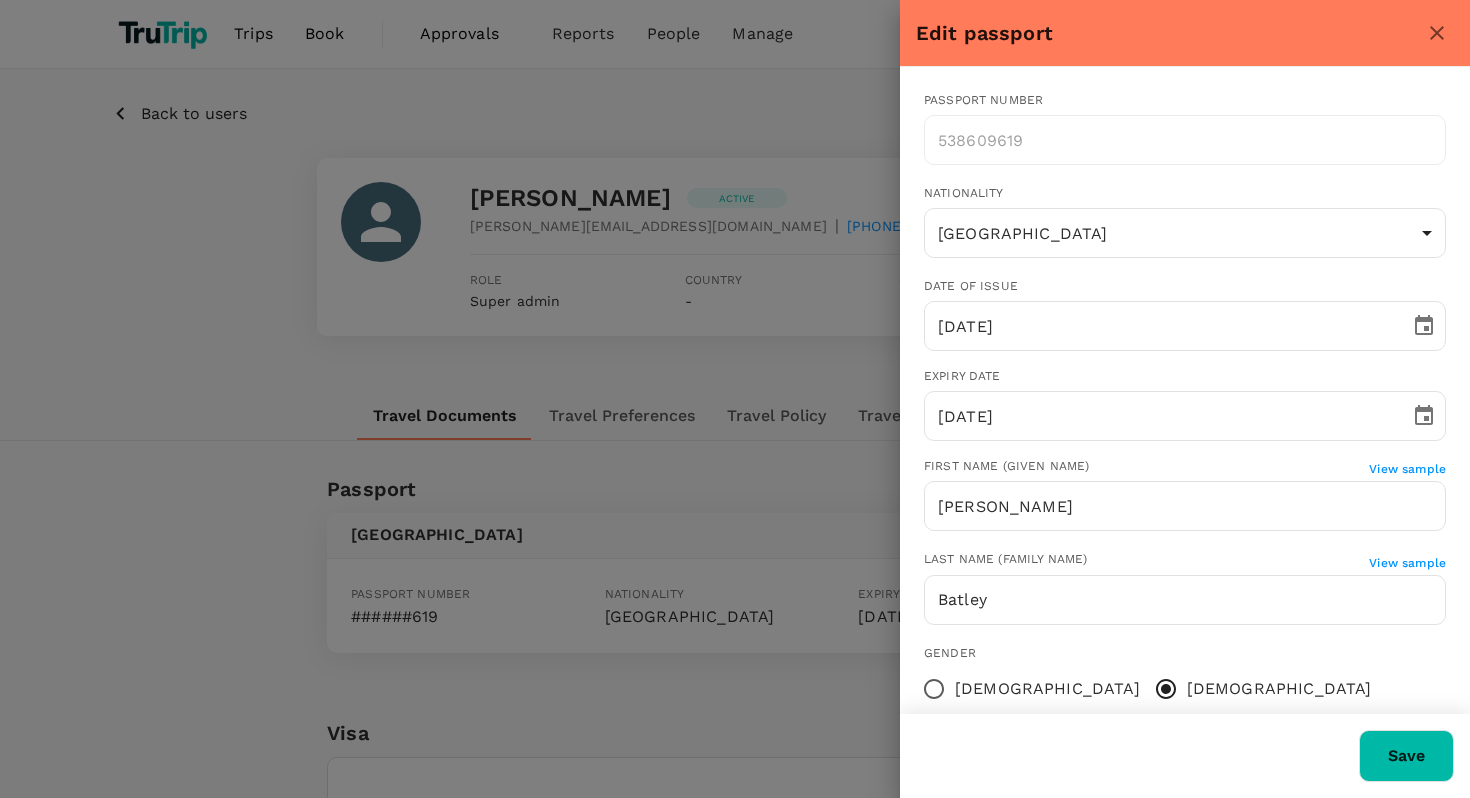 click on "Passport number" at bounding box center (1185, 101) 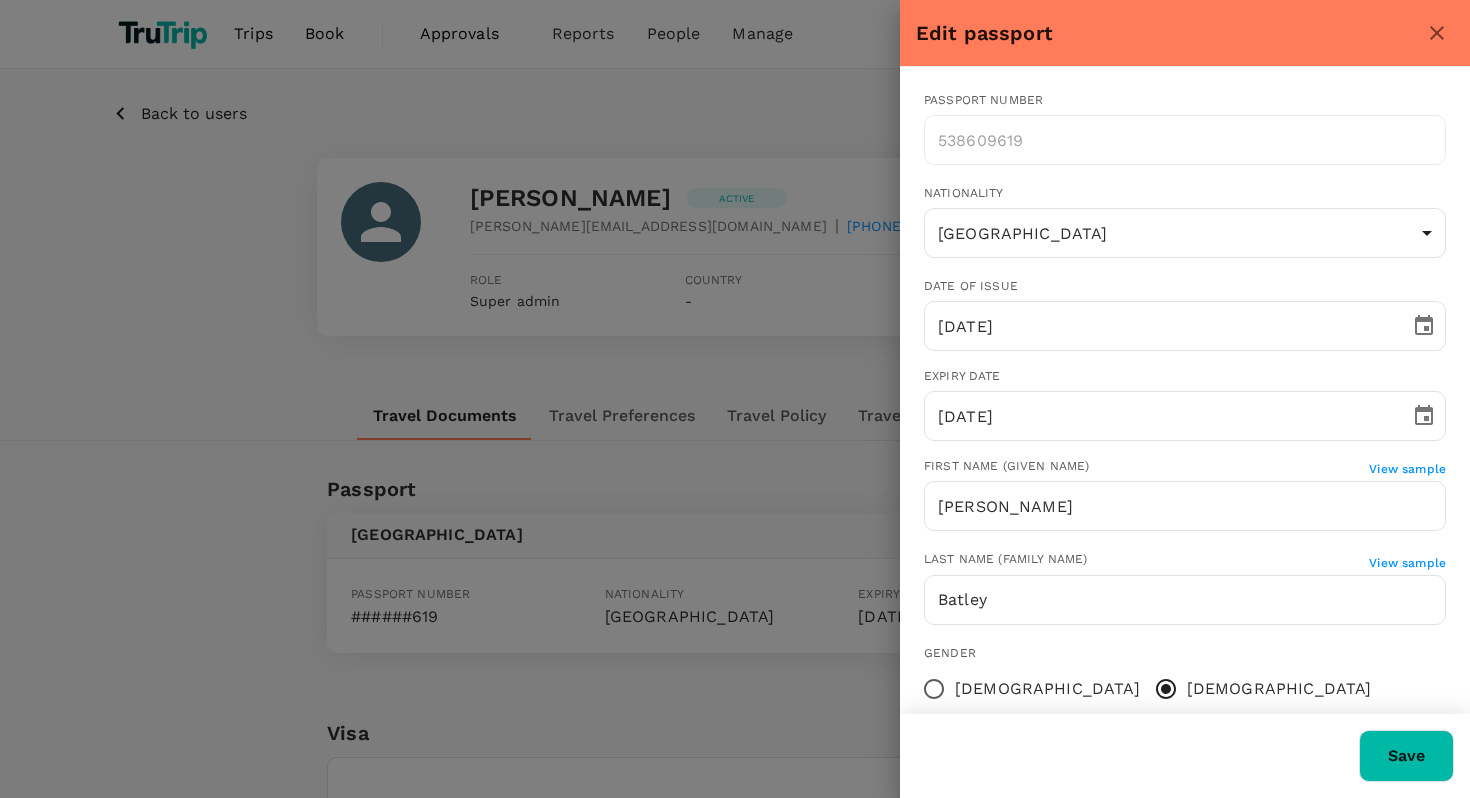 click on "Edit passport" at bounding box center [1185, 33] 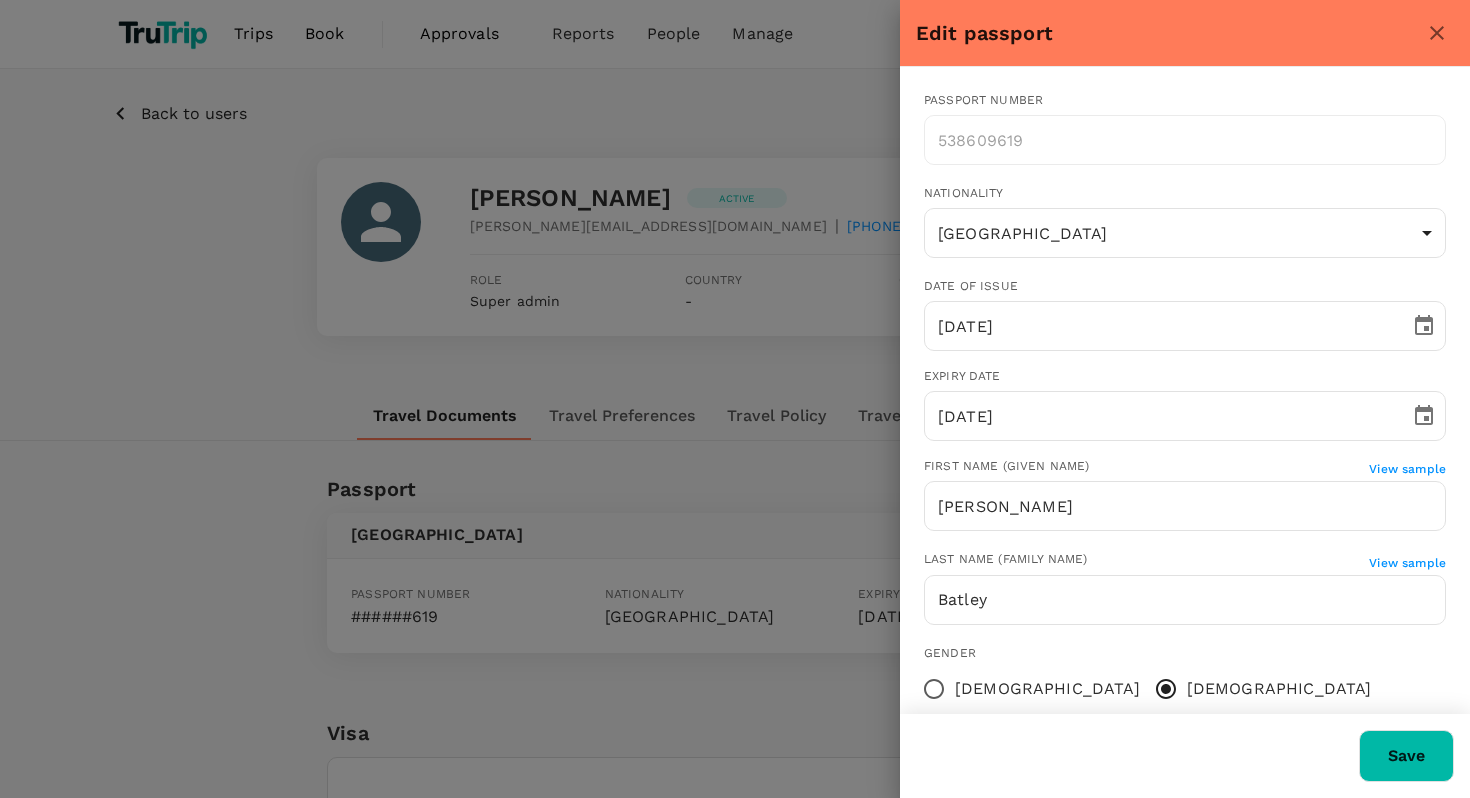 click 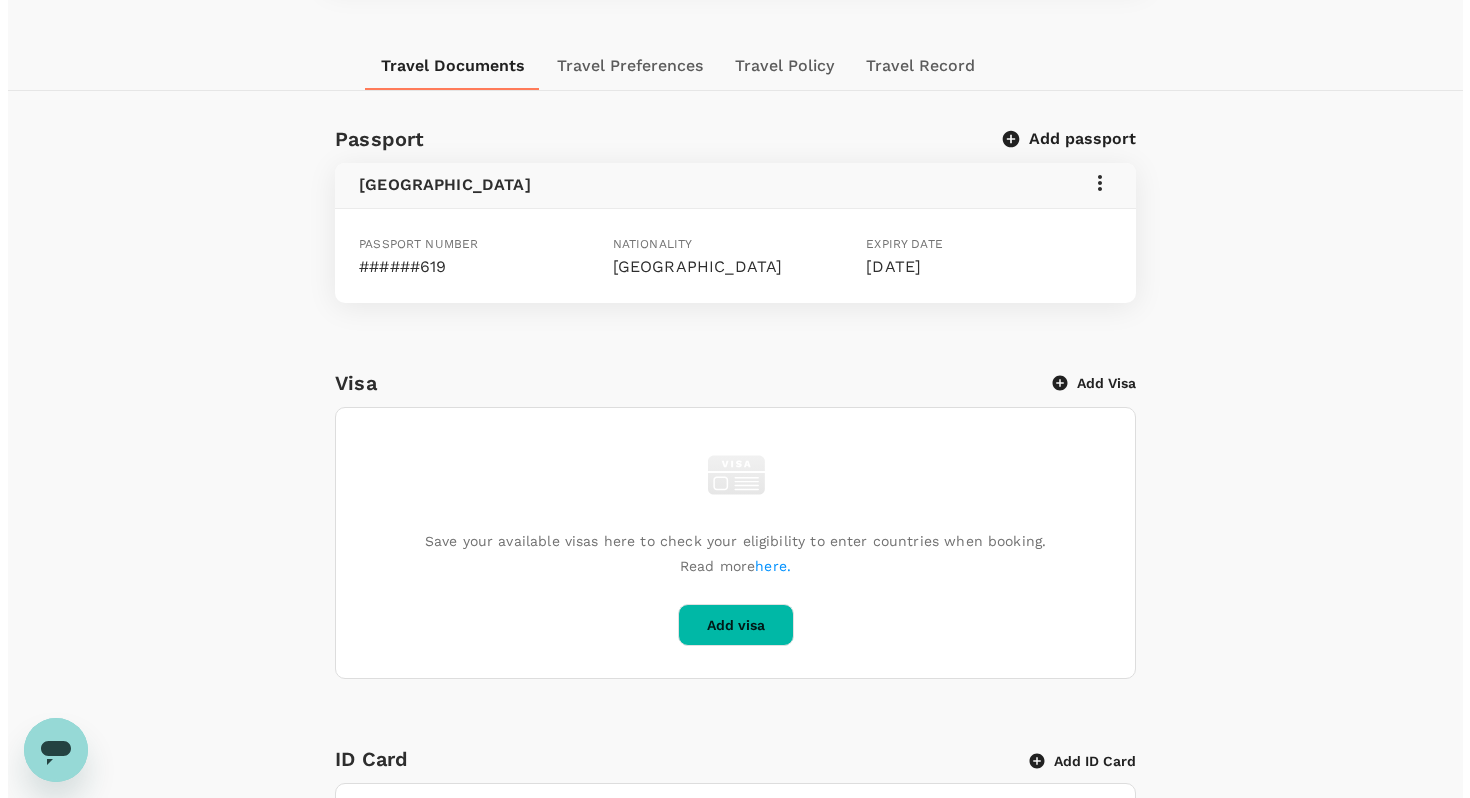 scroll, scrollTop: 38, scrollLeft: 0, axis: vertical 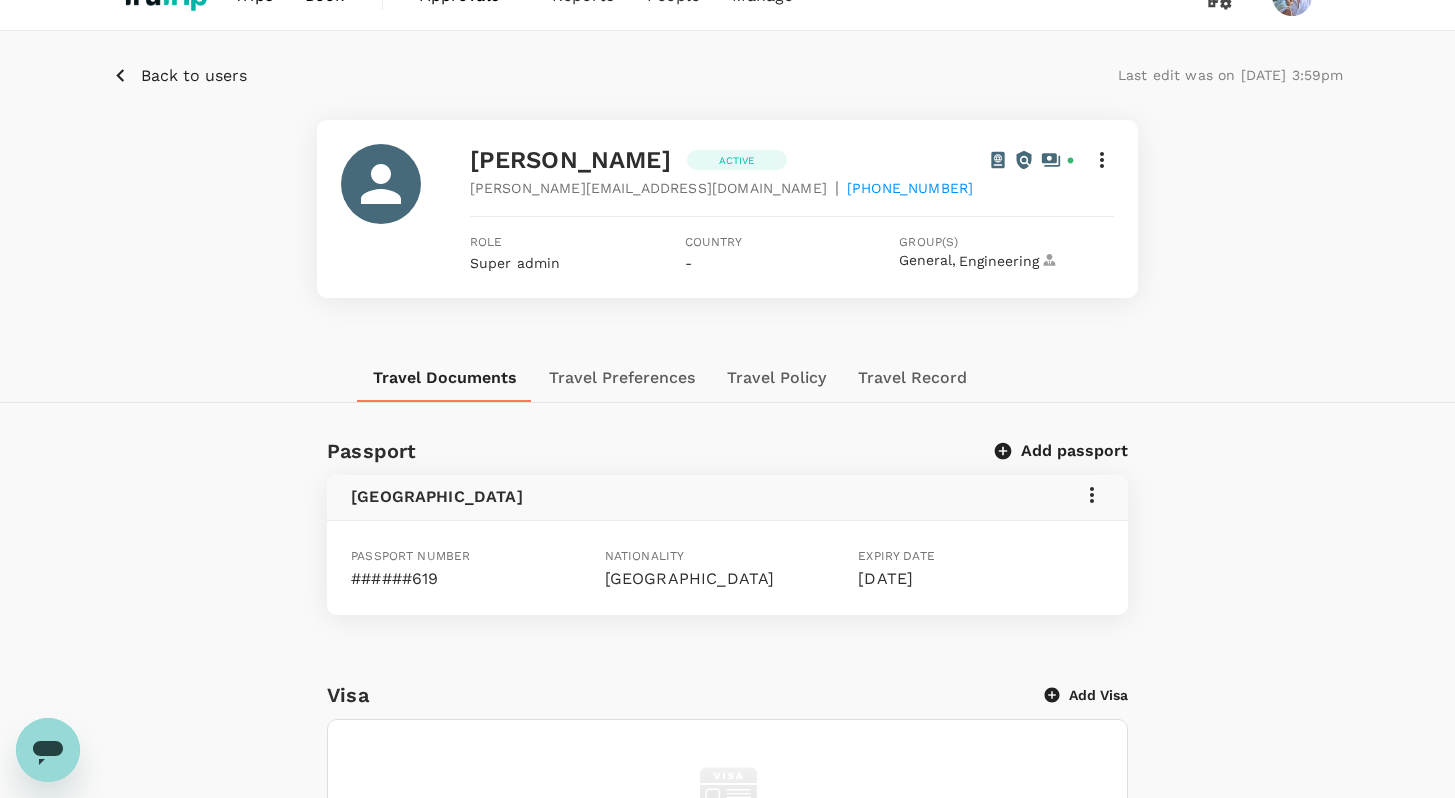 drag, startPoint x: 903, startPoint y: 588, endPoint x: 1101, endPoint y: 541, distance: 203.50185 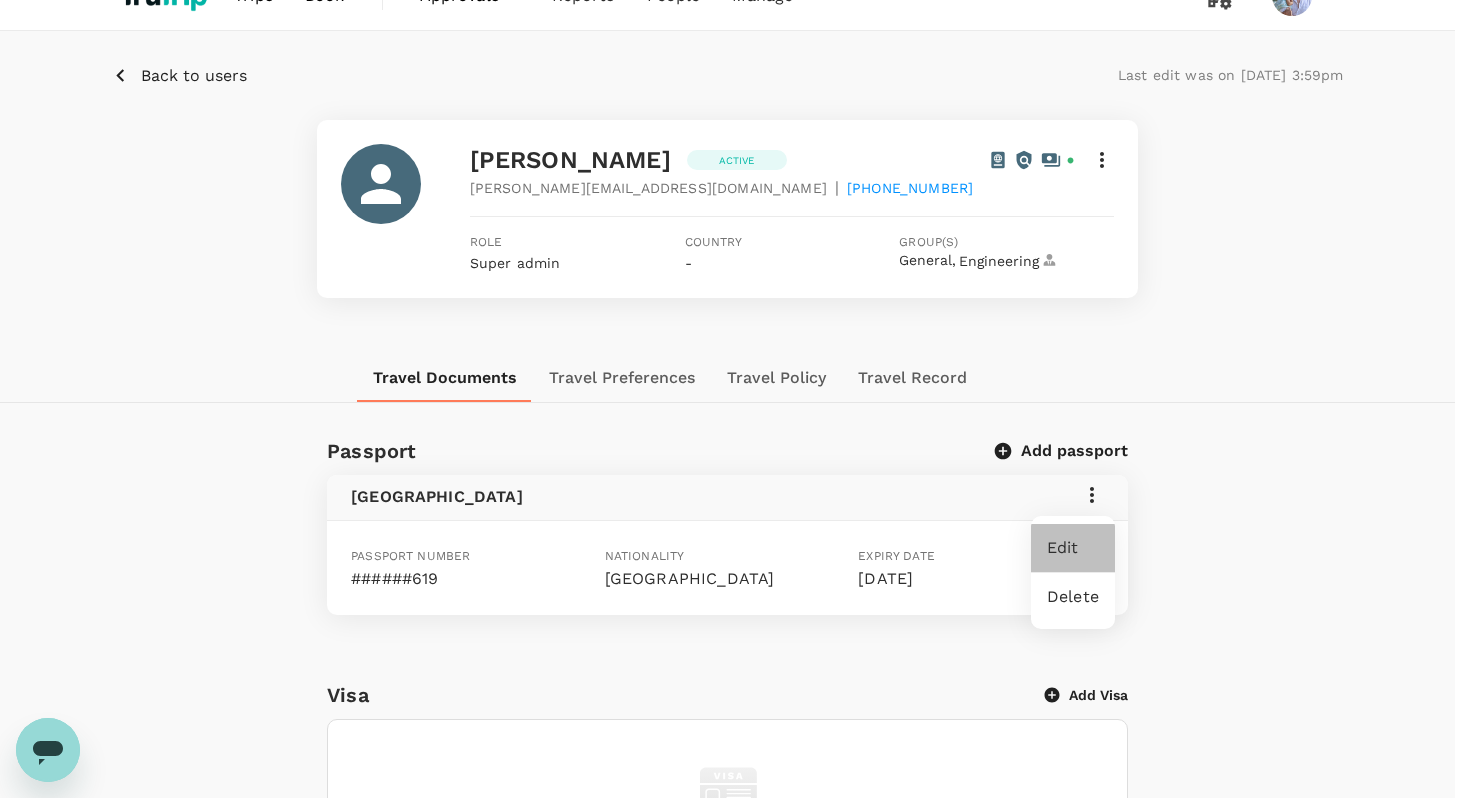 click on "Edit" at bounding box center (1073, 548) 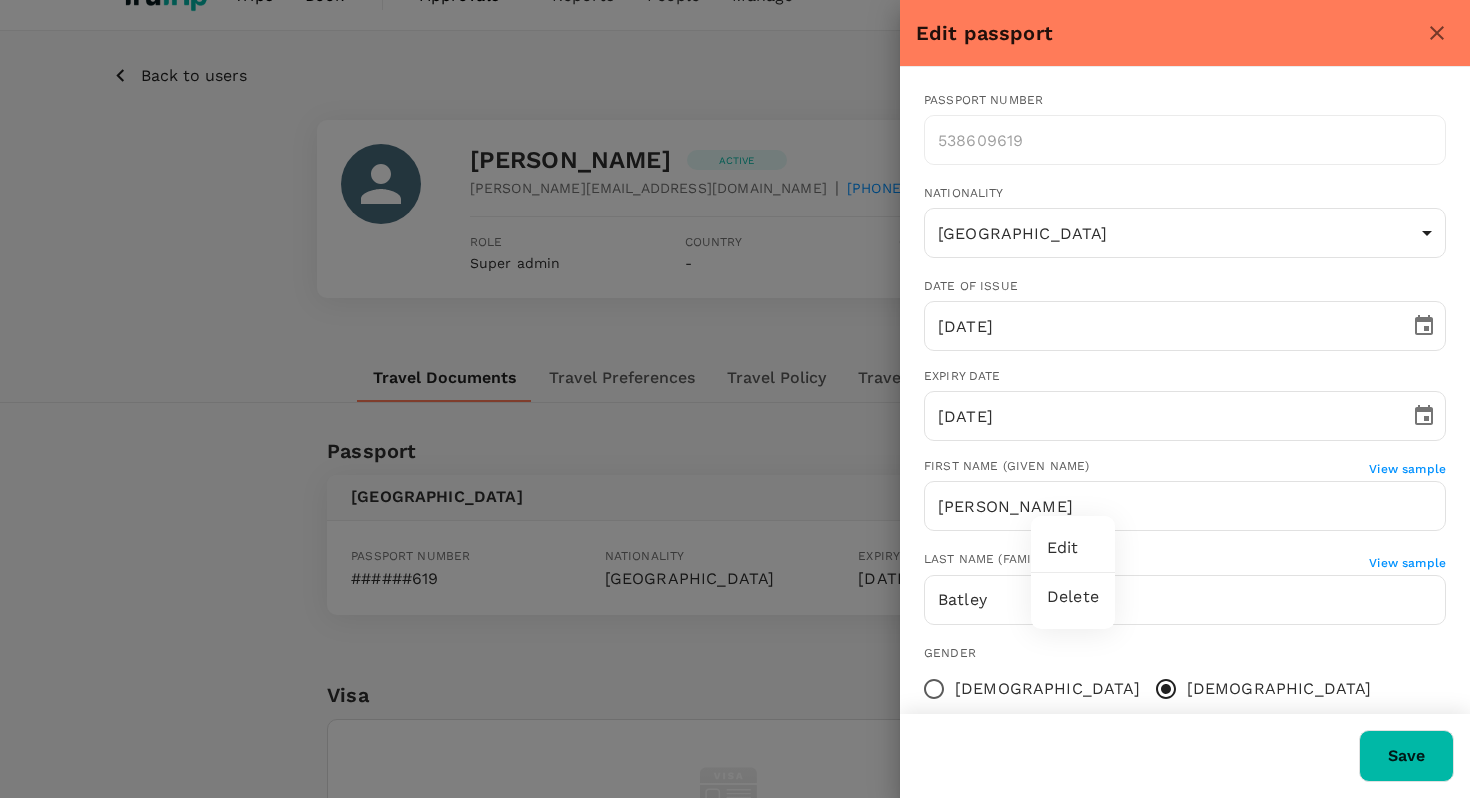 click at bounding box center (735, 399) 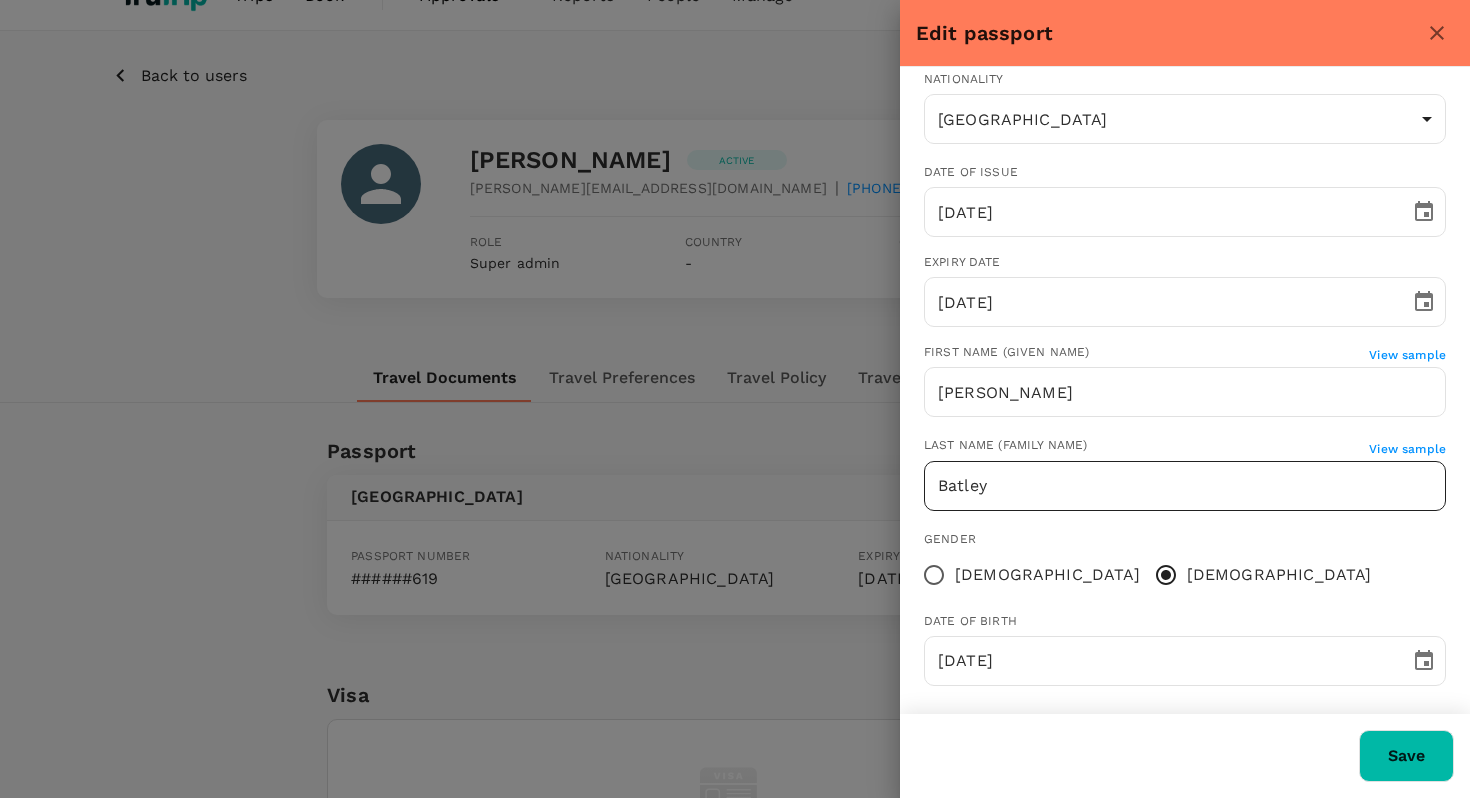 scroll, scrollTop: 0, scrollLeft: 0, axis: both 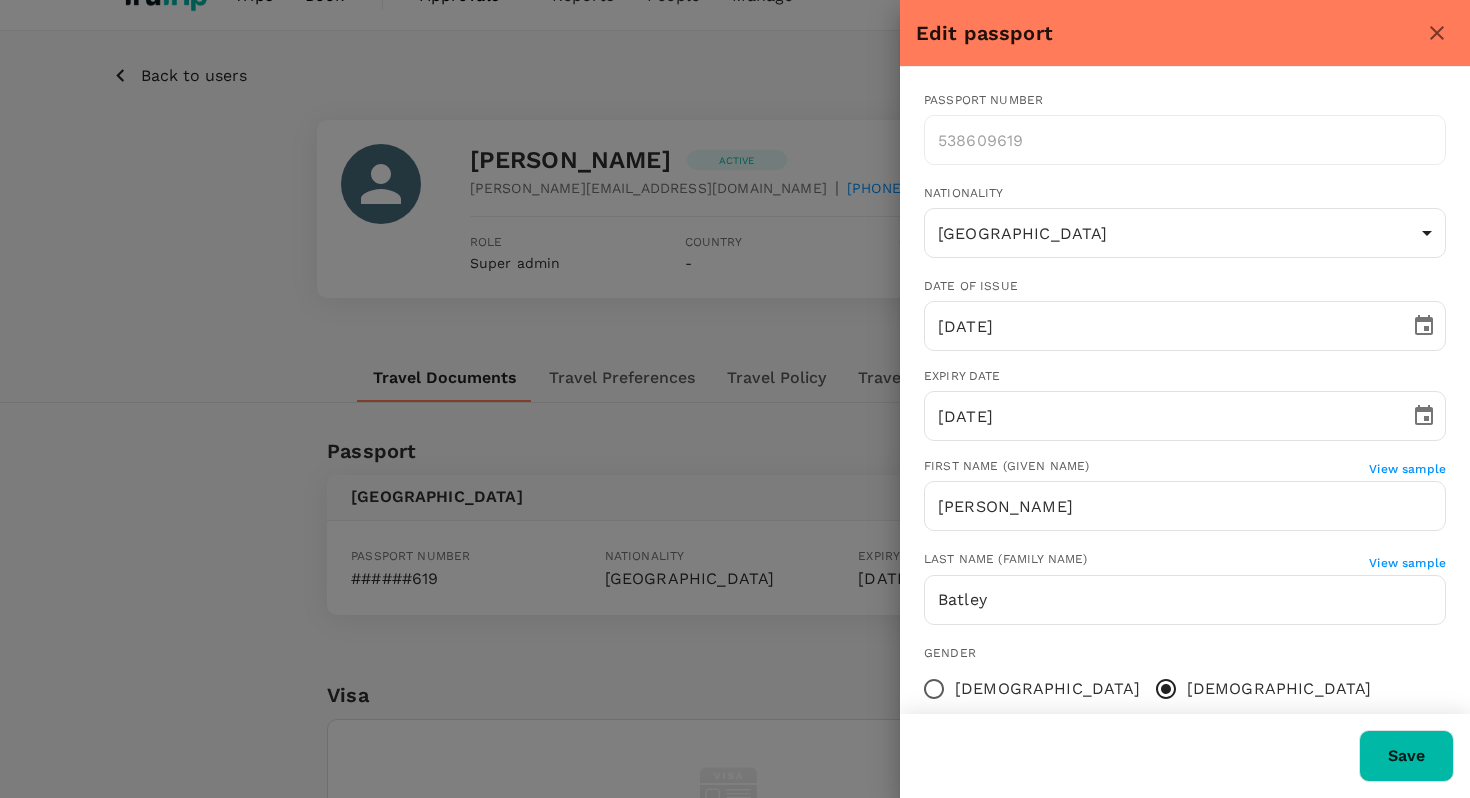 click at bounding box center [735, 399] 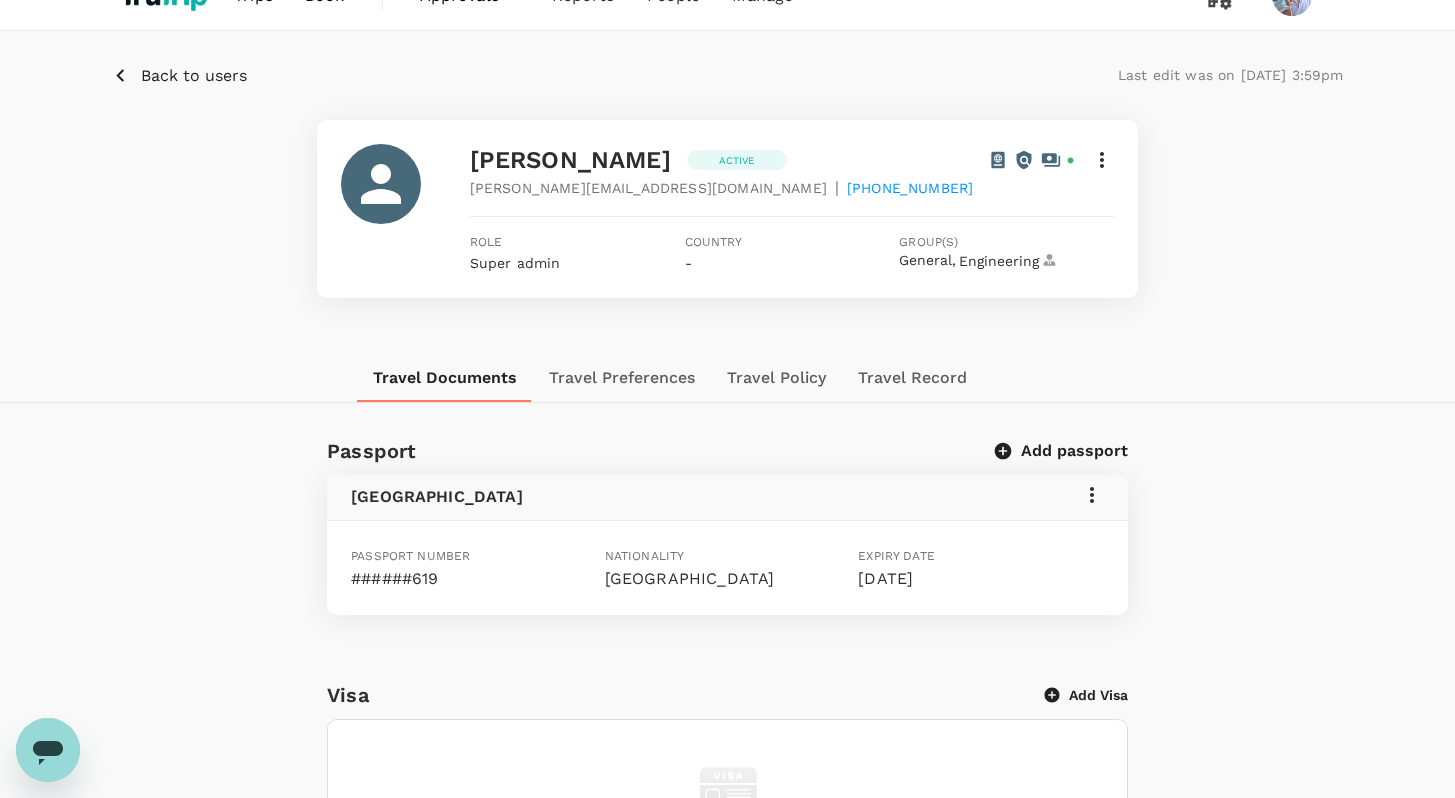 click 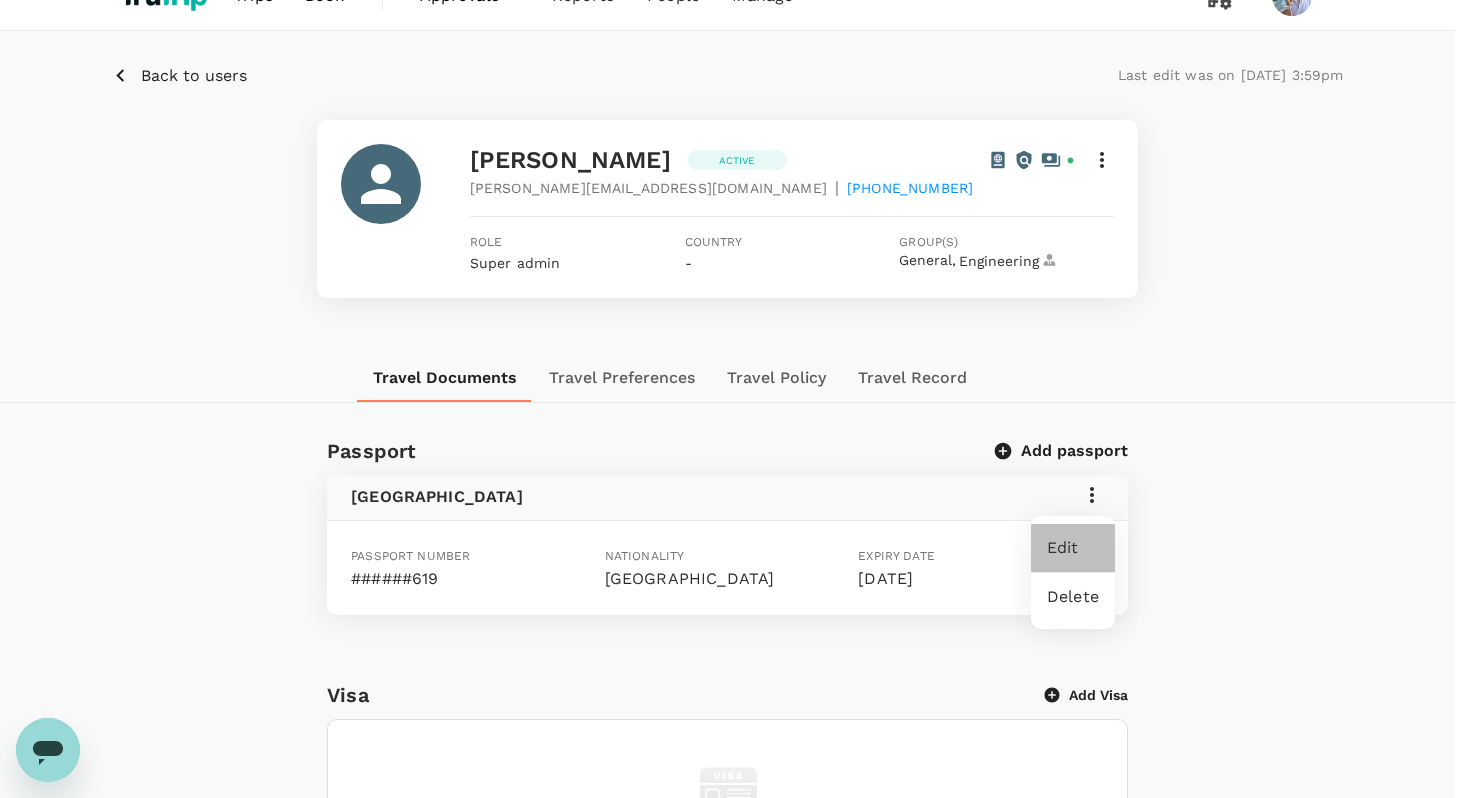 click on "Edit" at bounding box center (1073, 548) 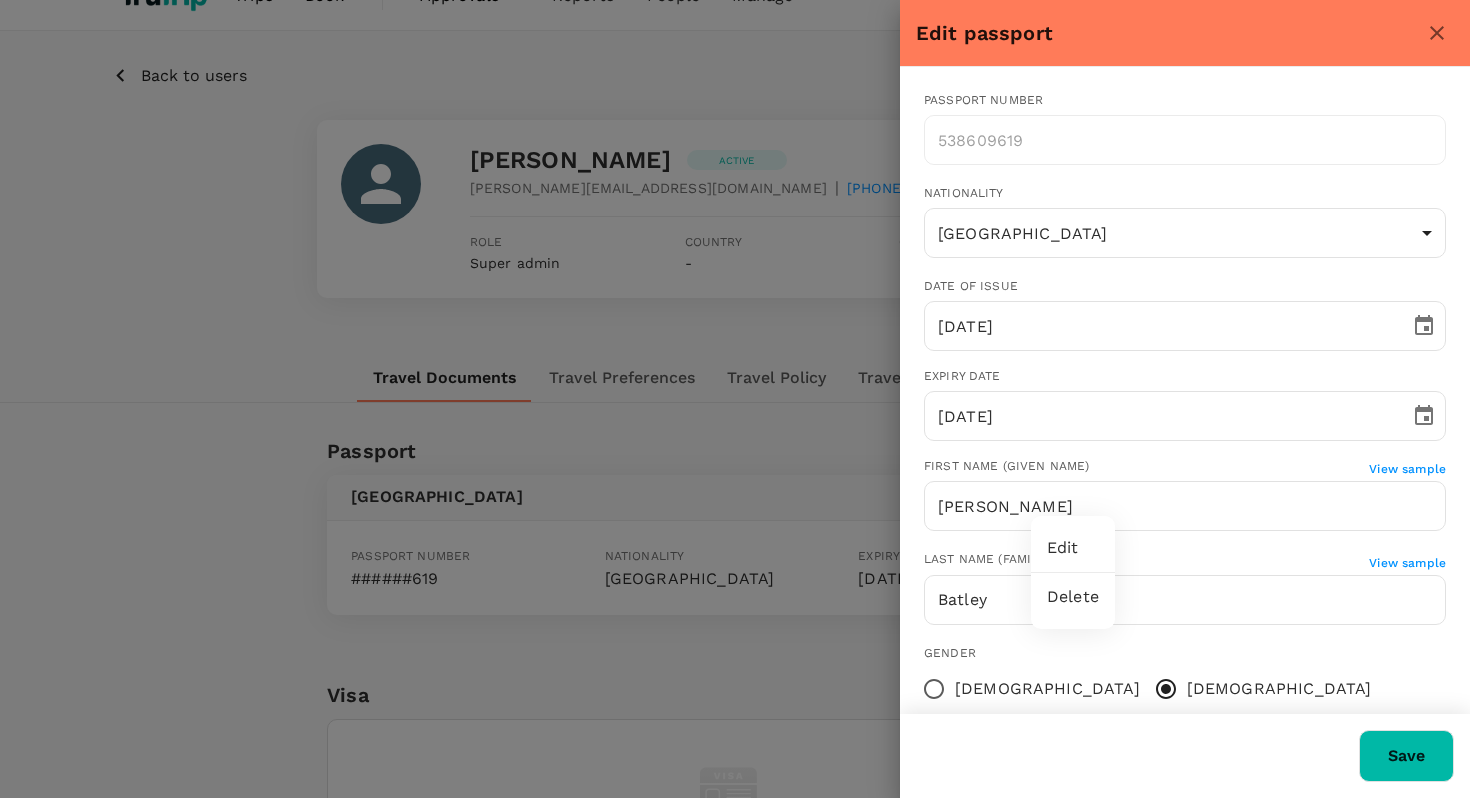 click at bounding box center (735, 399) 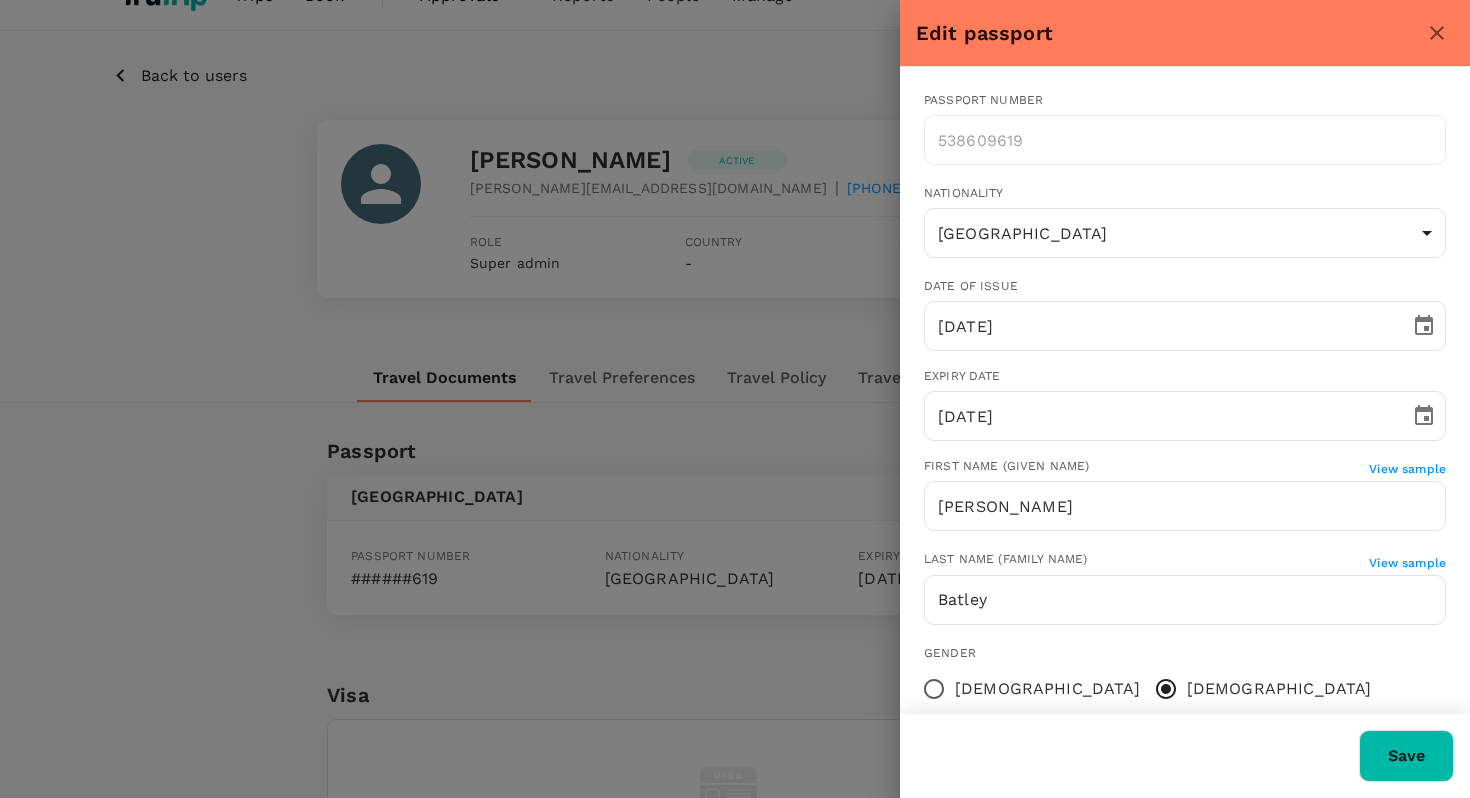 click 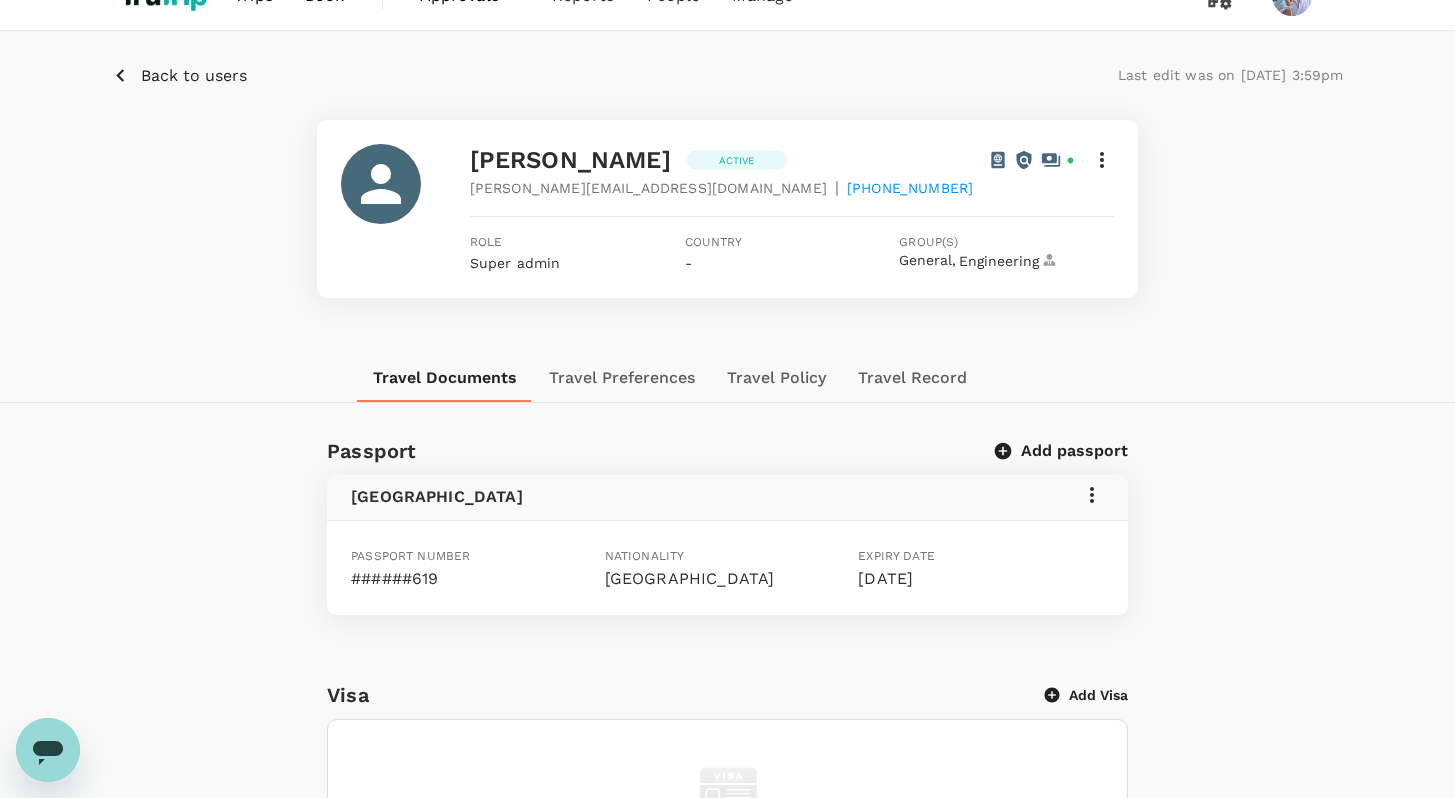 click 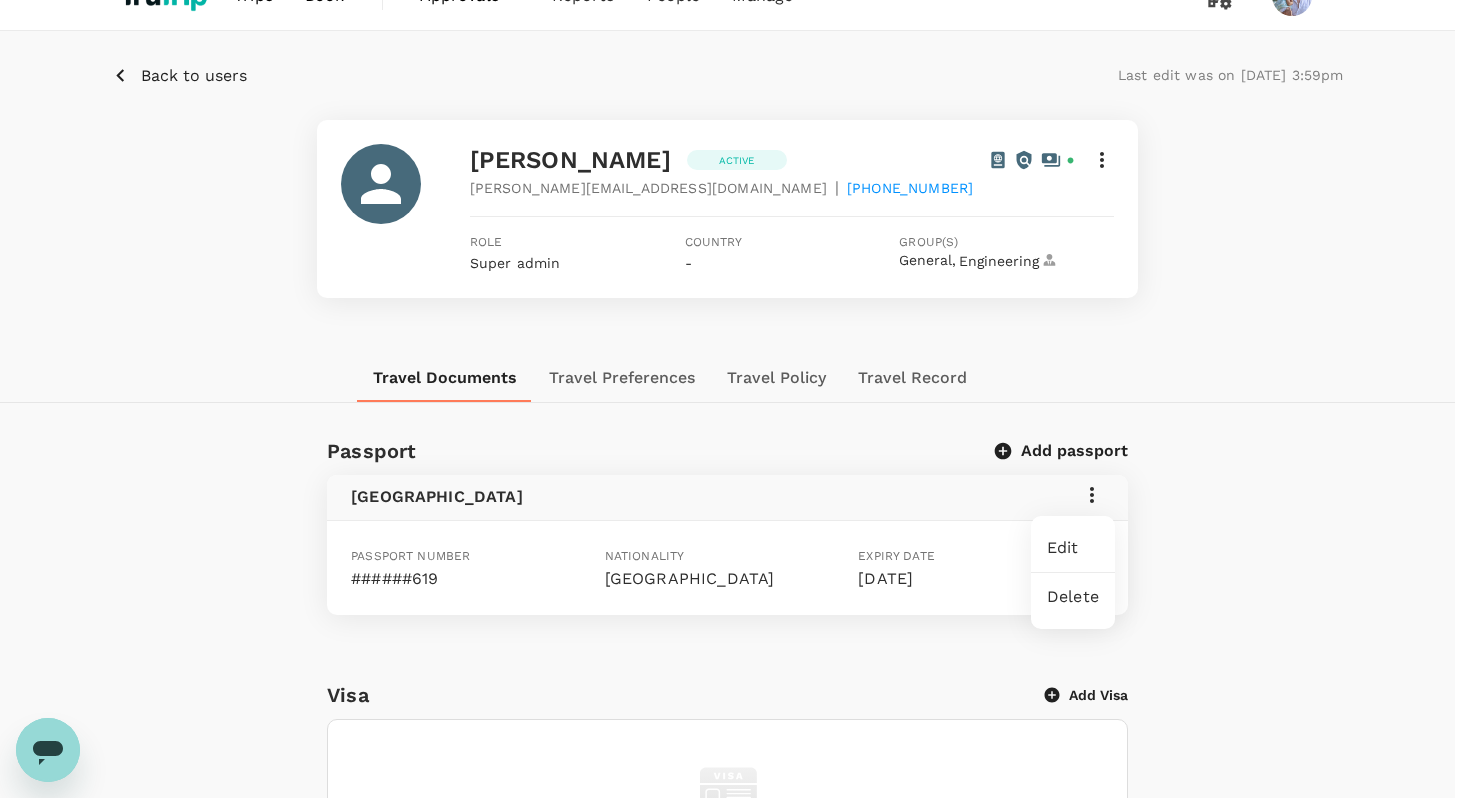 click on "Edit" at bounding box center [1073, 548] 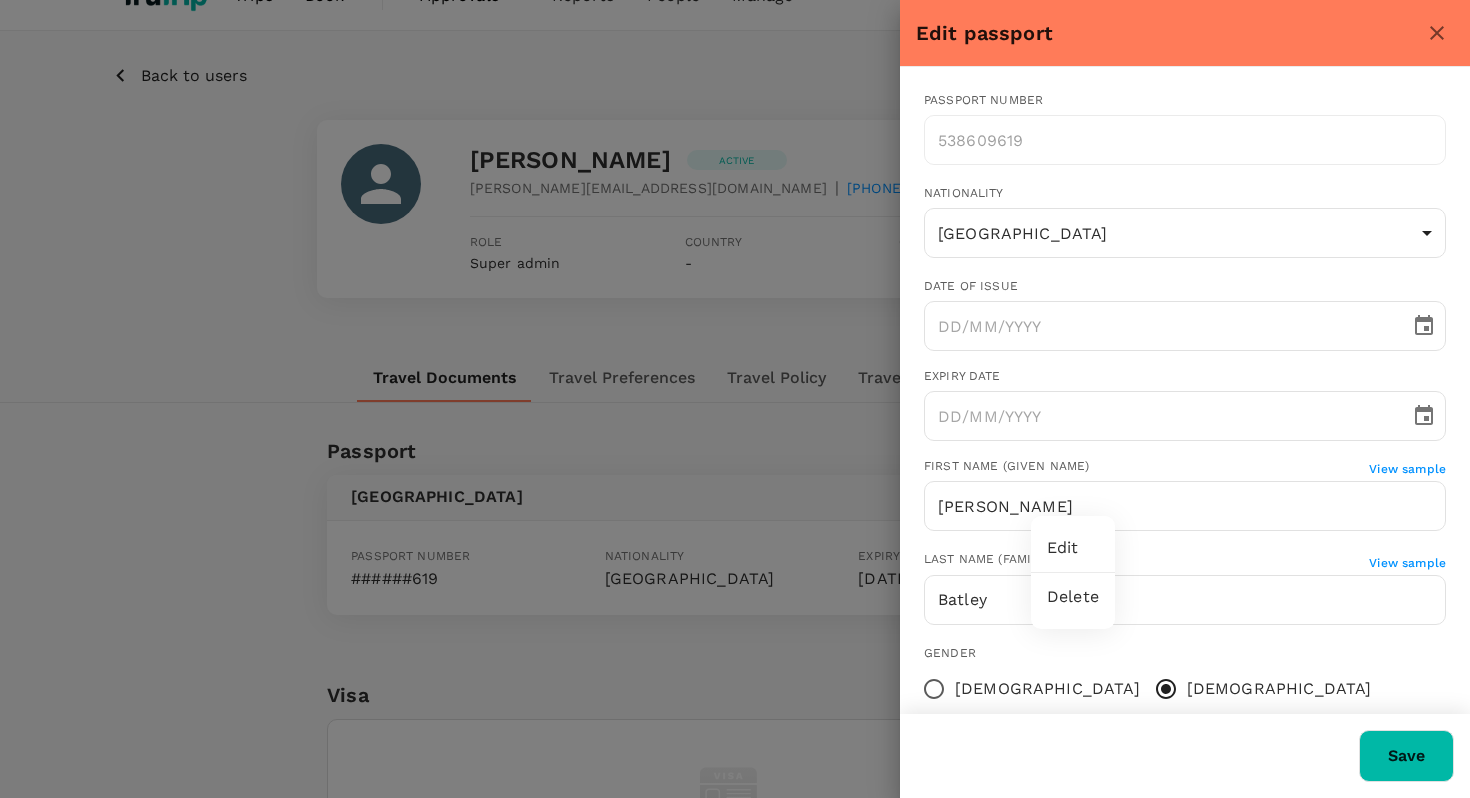 type on "18/08/2018" 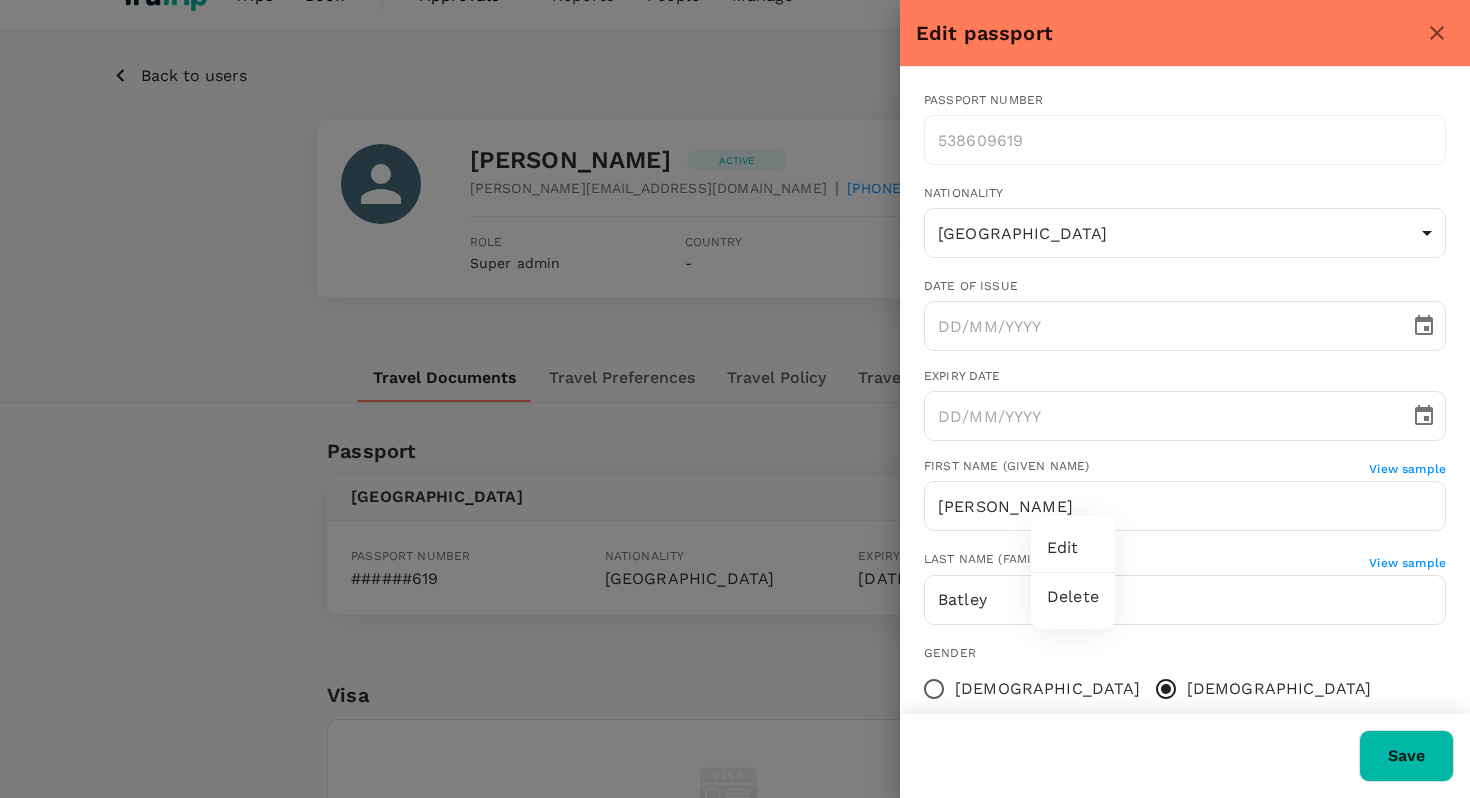 type on "18/05/2029" 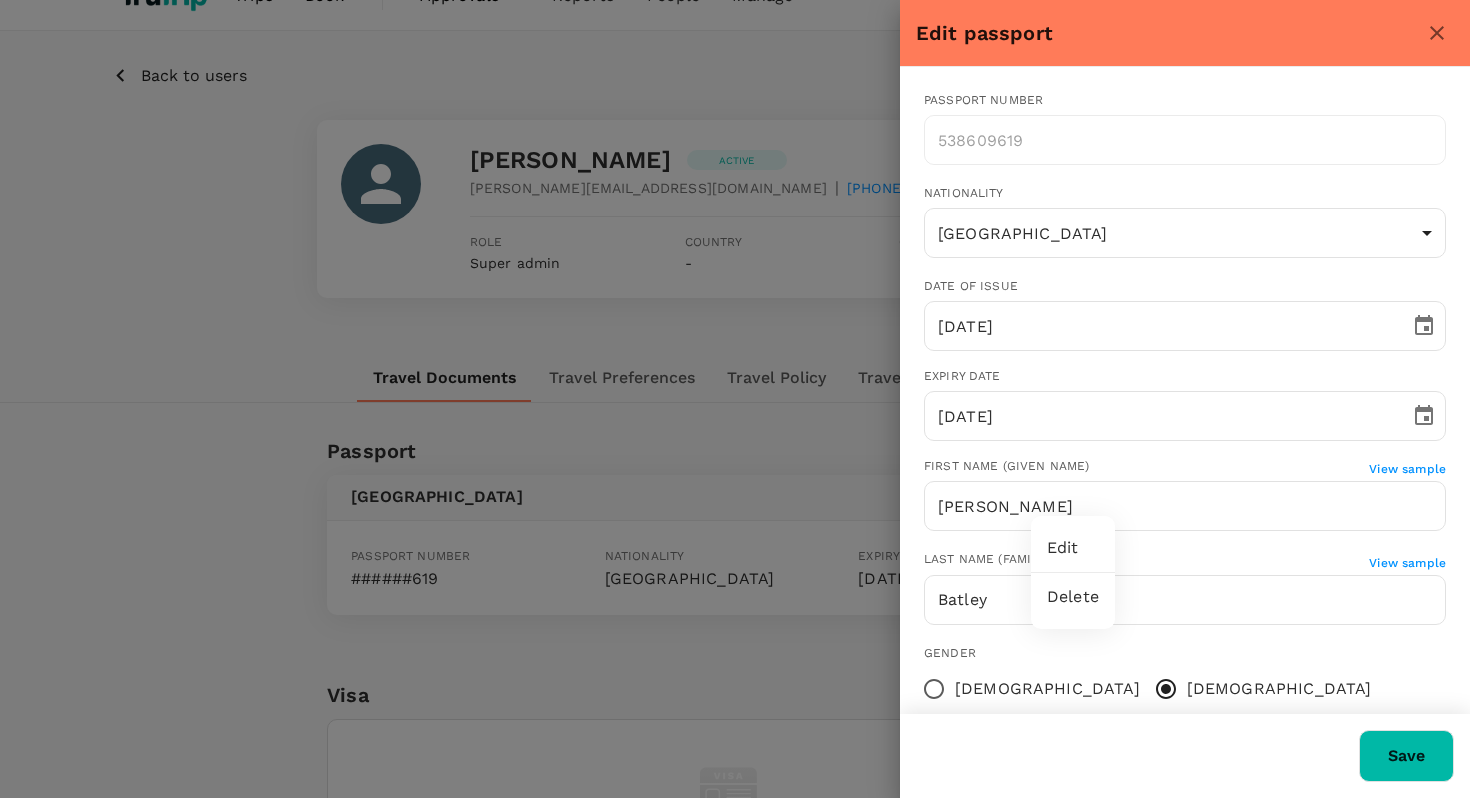 click at bounding box center (735, 399) 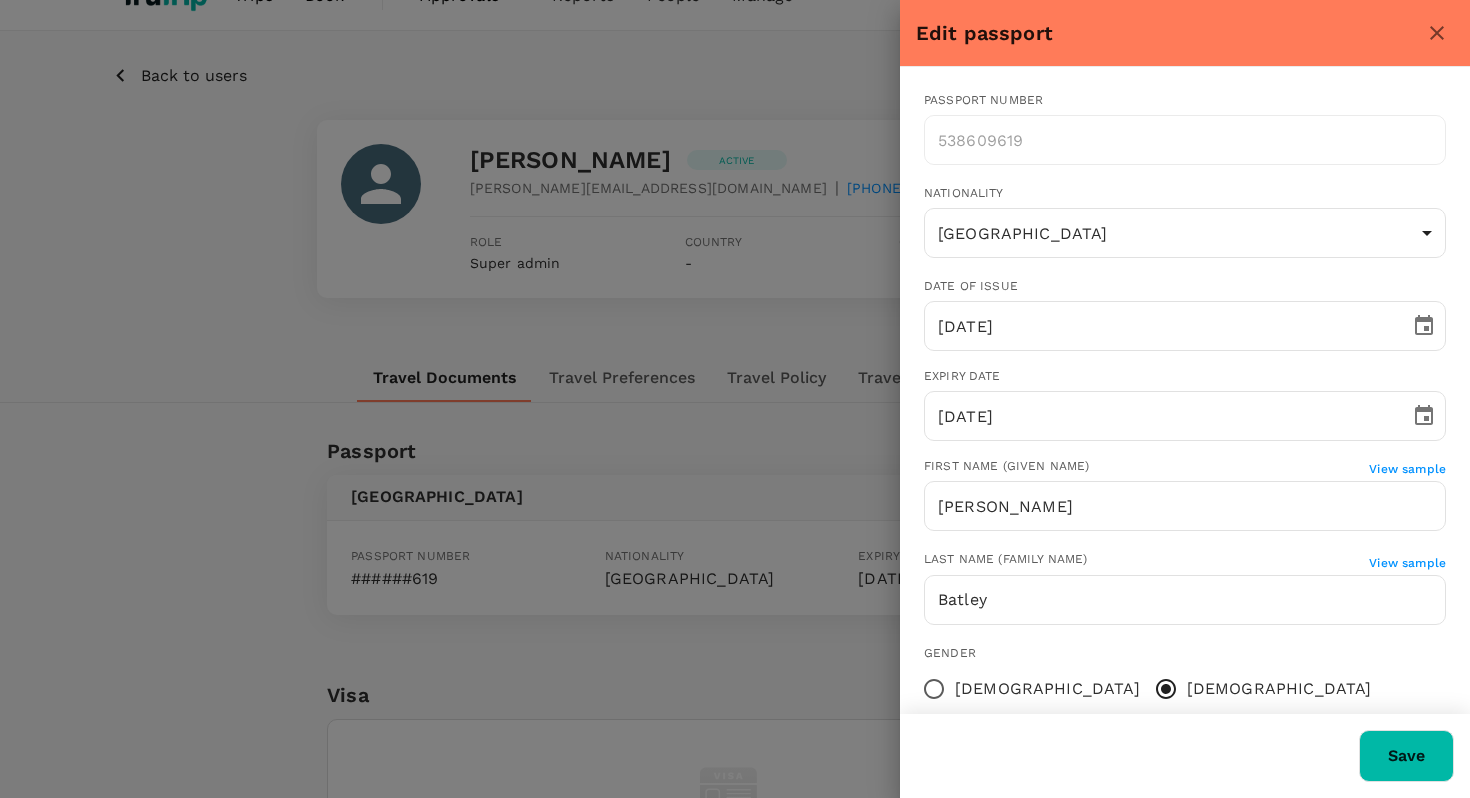 click 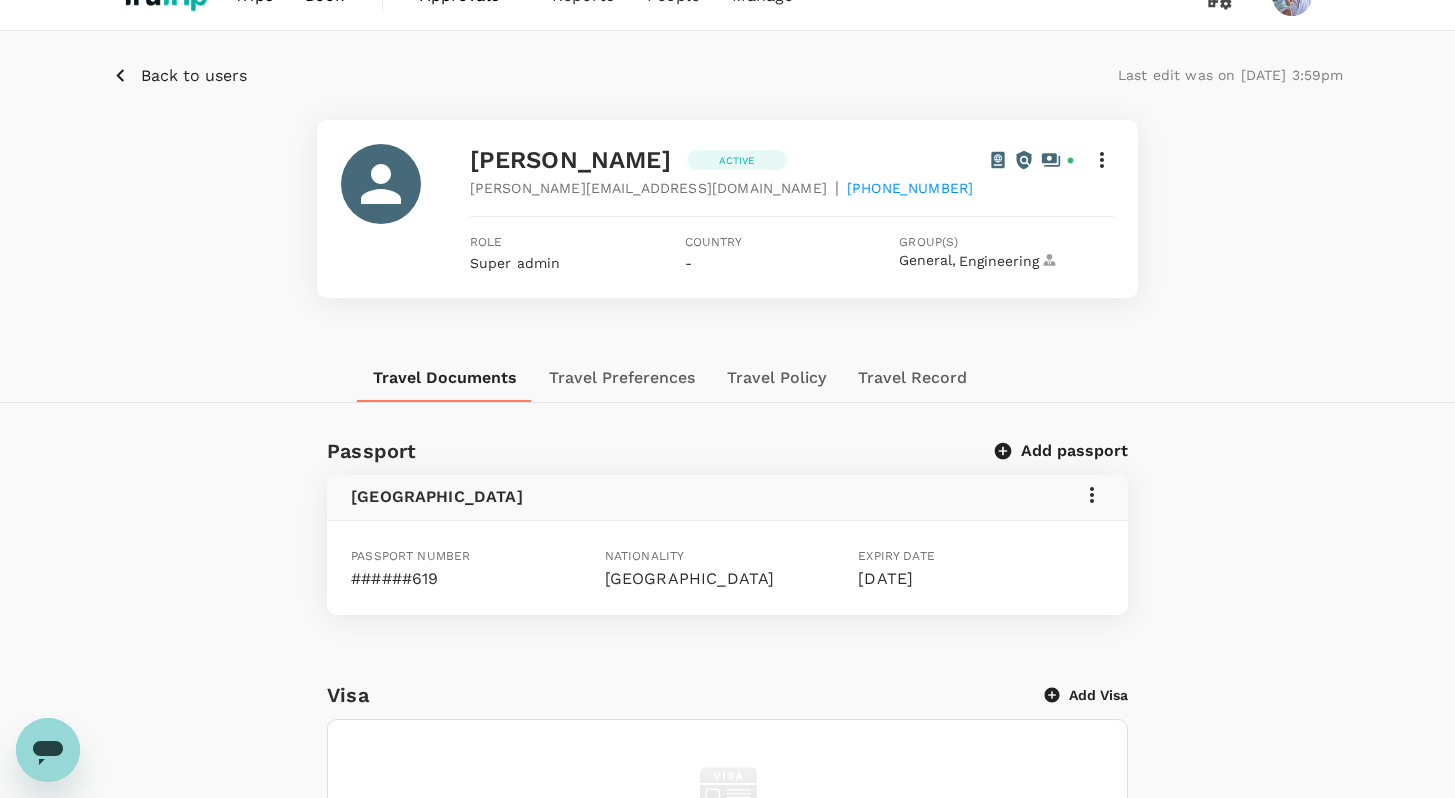 drag, startPoint x: 391, startPoint y: 571, endPoint x: 996, endPoint y: 592, distance: 605.3644 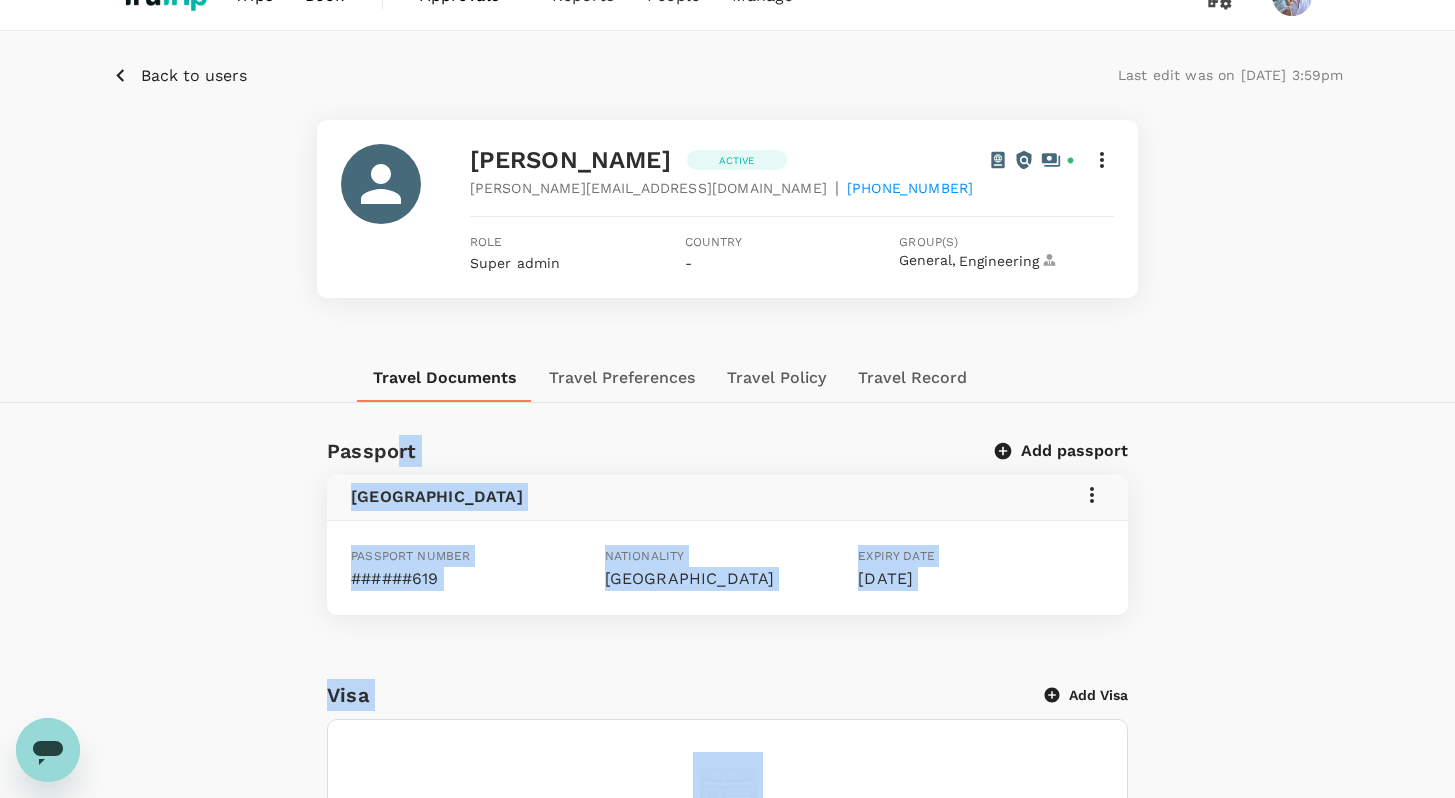 drag, startPoint x: 1094, startPoint y: 614, endPoint x: 395, endPoint y: 462, distance: 715.3356 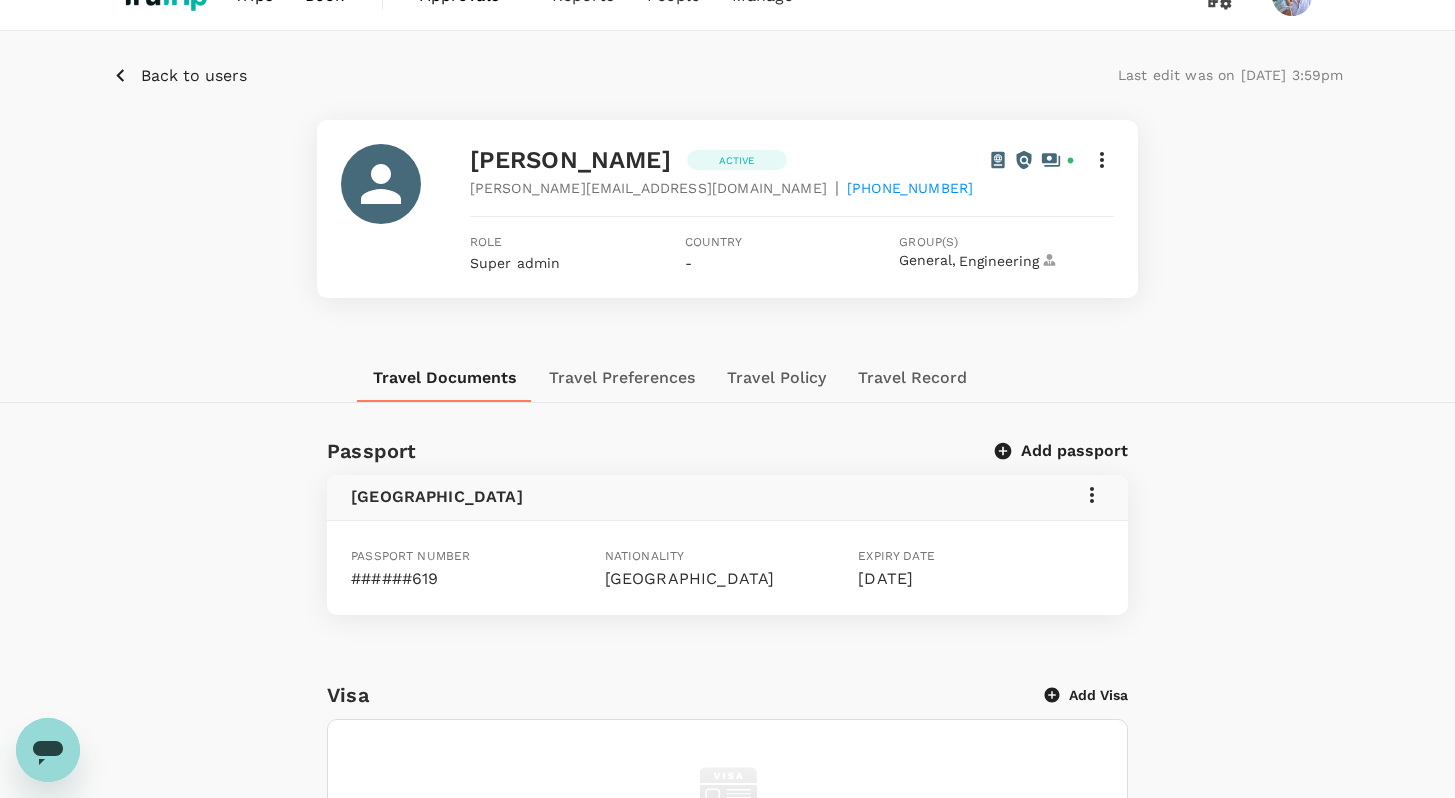 click 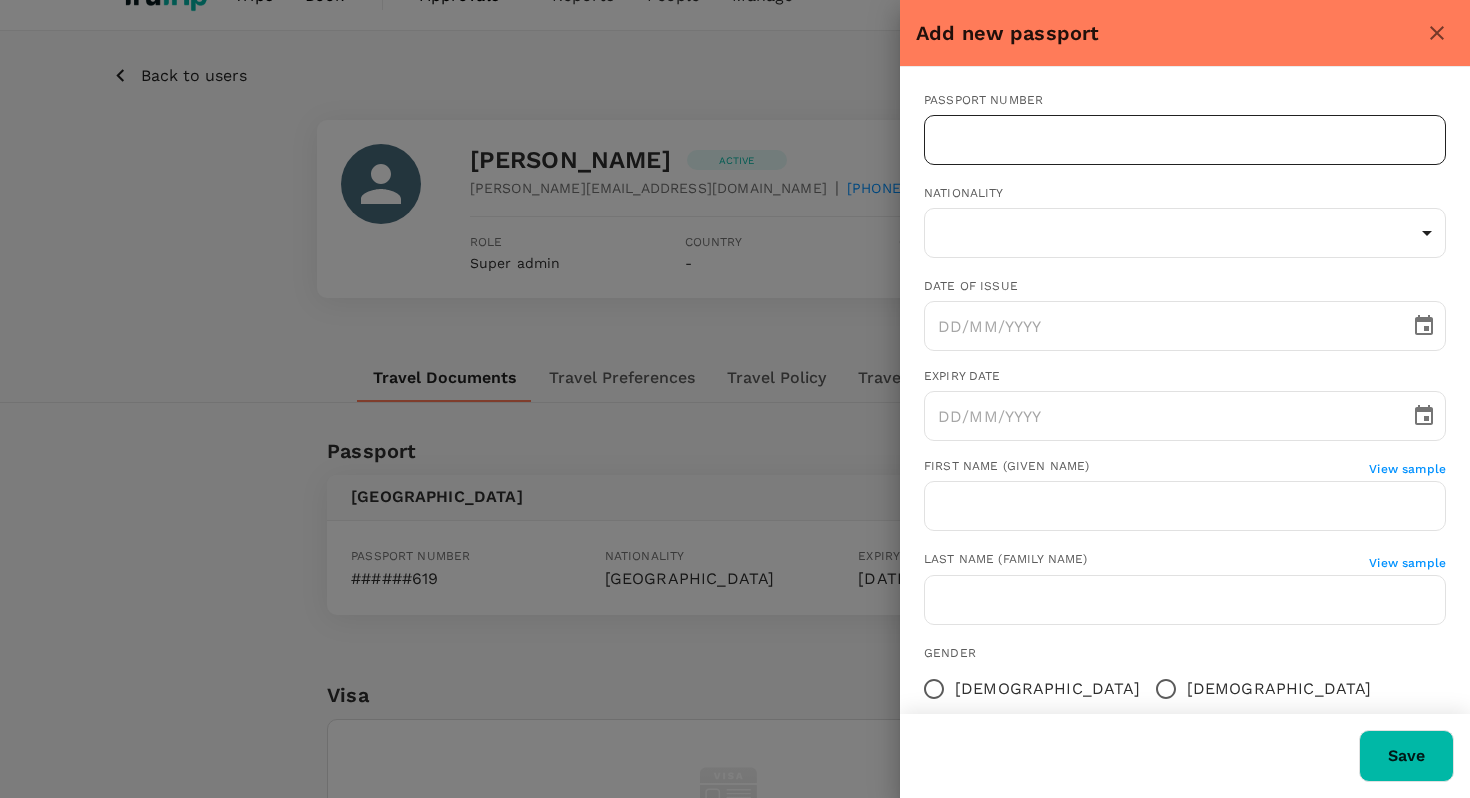 click at bounding box center [1185, 140] 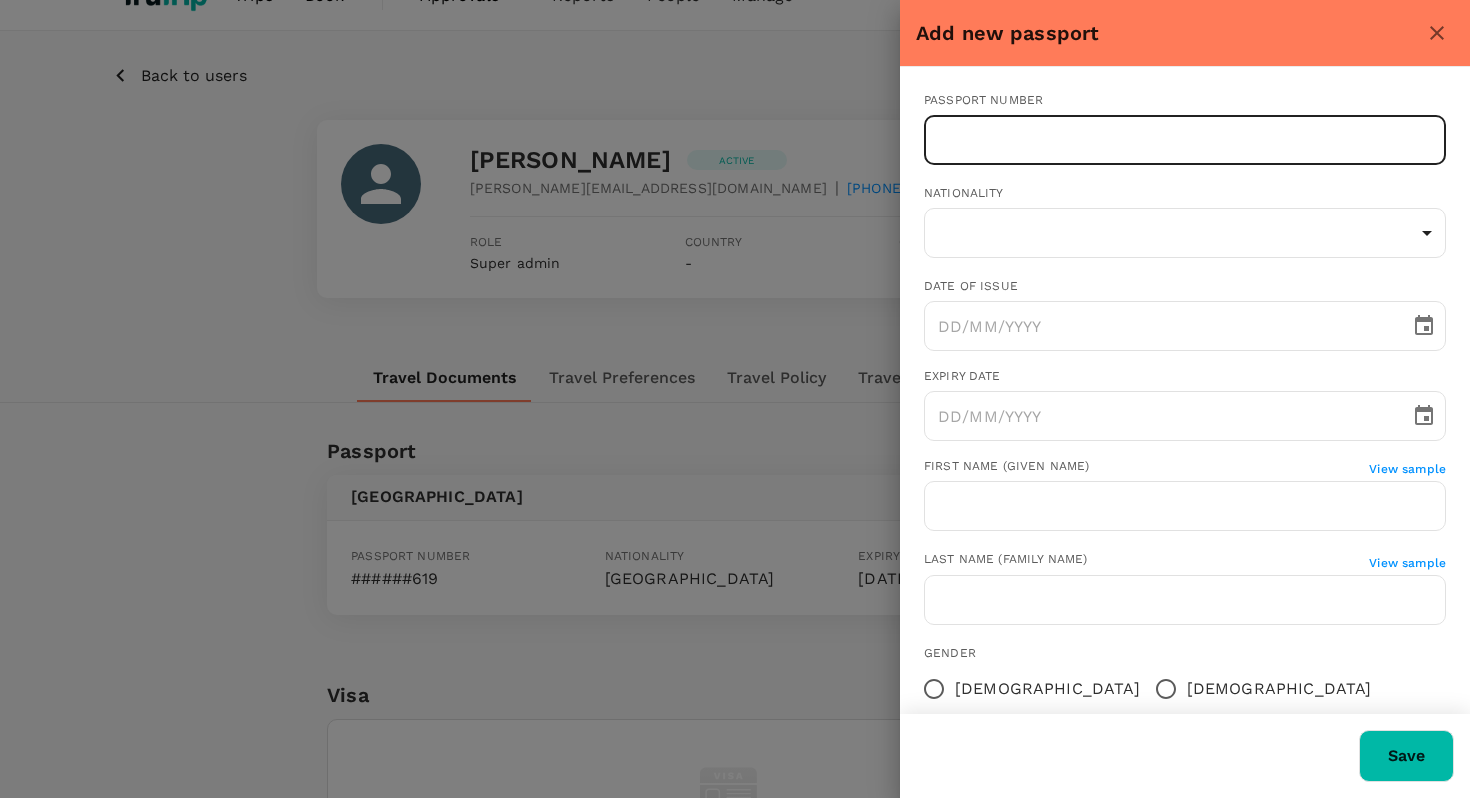 click 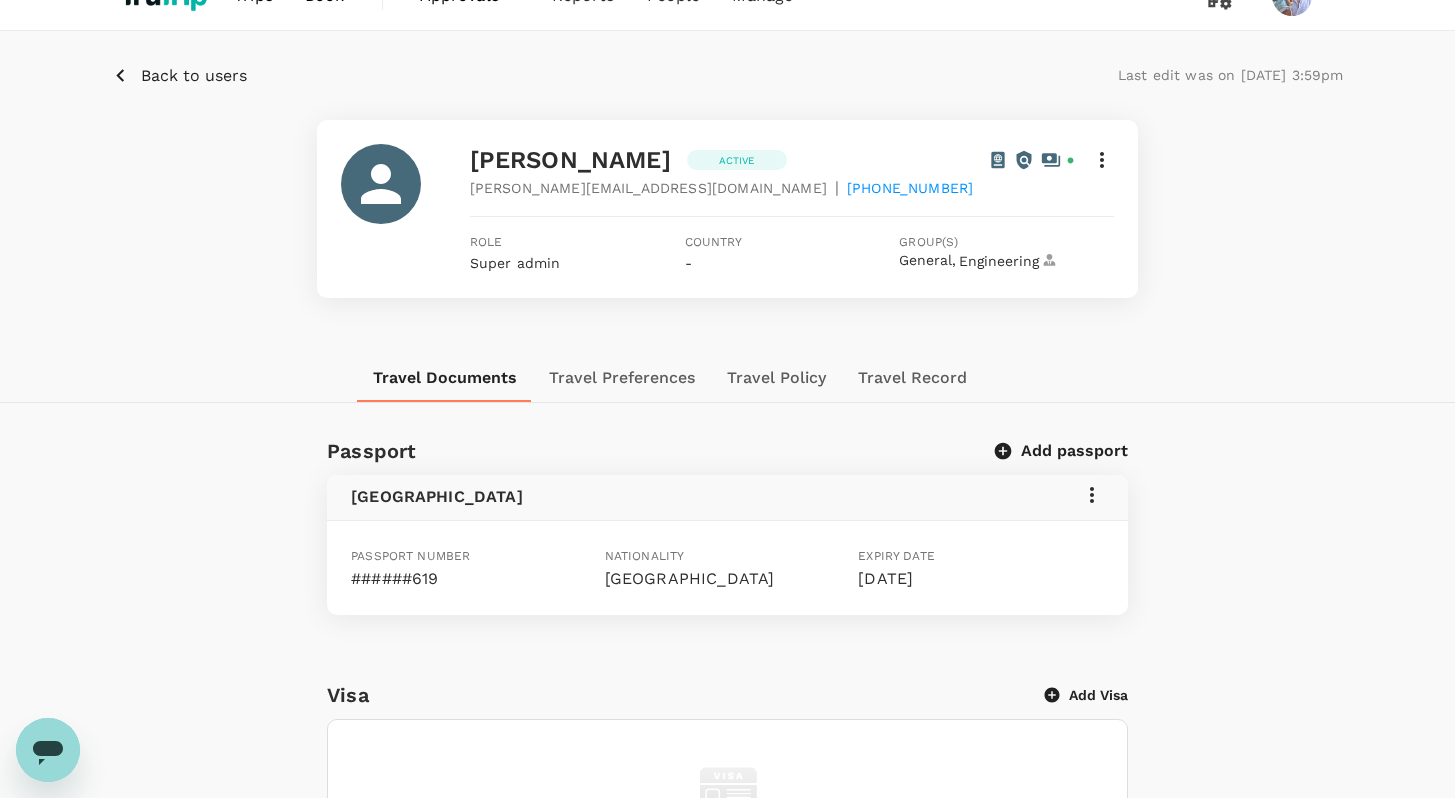 scroll, scrollTop: 0, scrollLeft: 0, axis: both 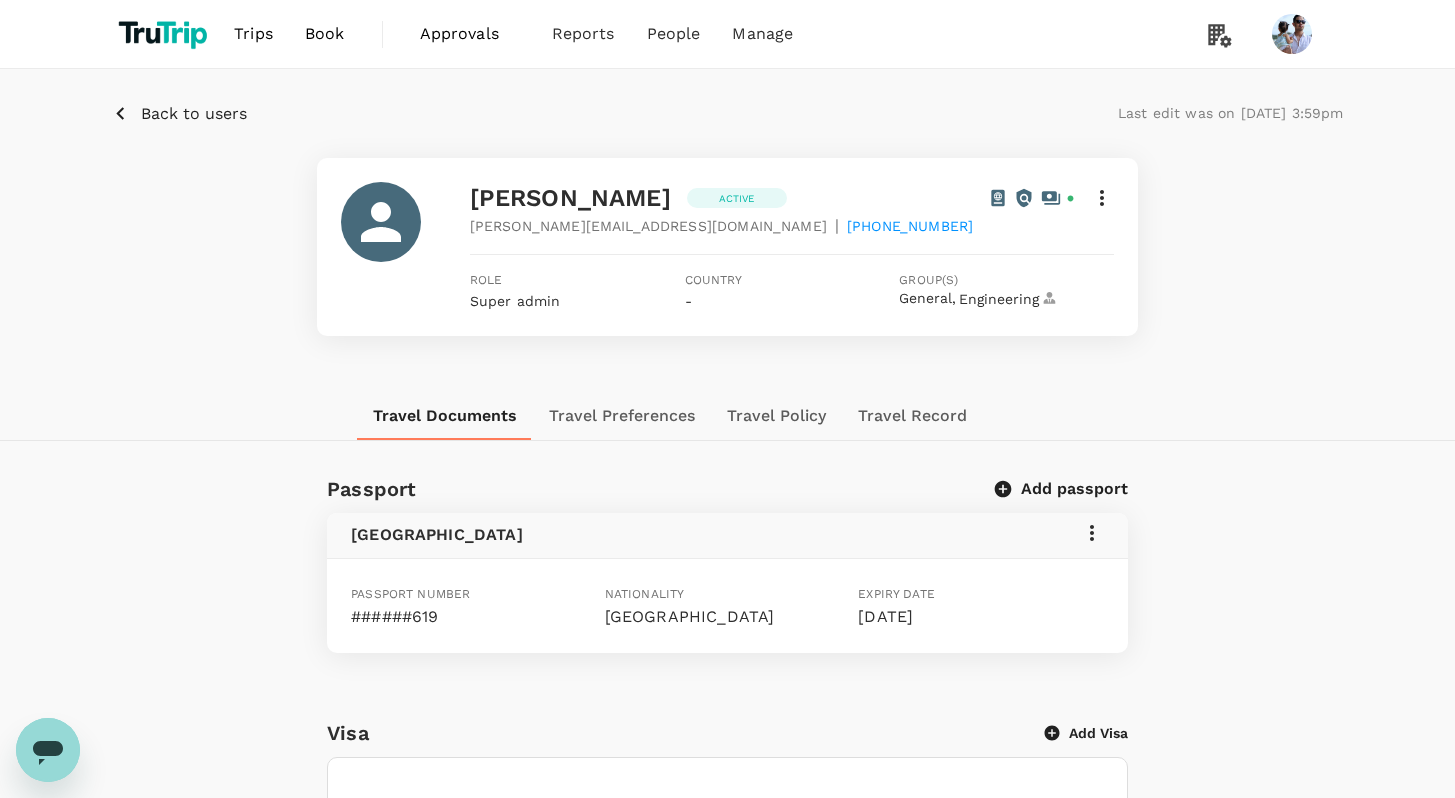 click on "Book" at bounding box center [325, 34] 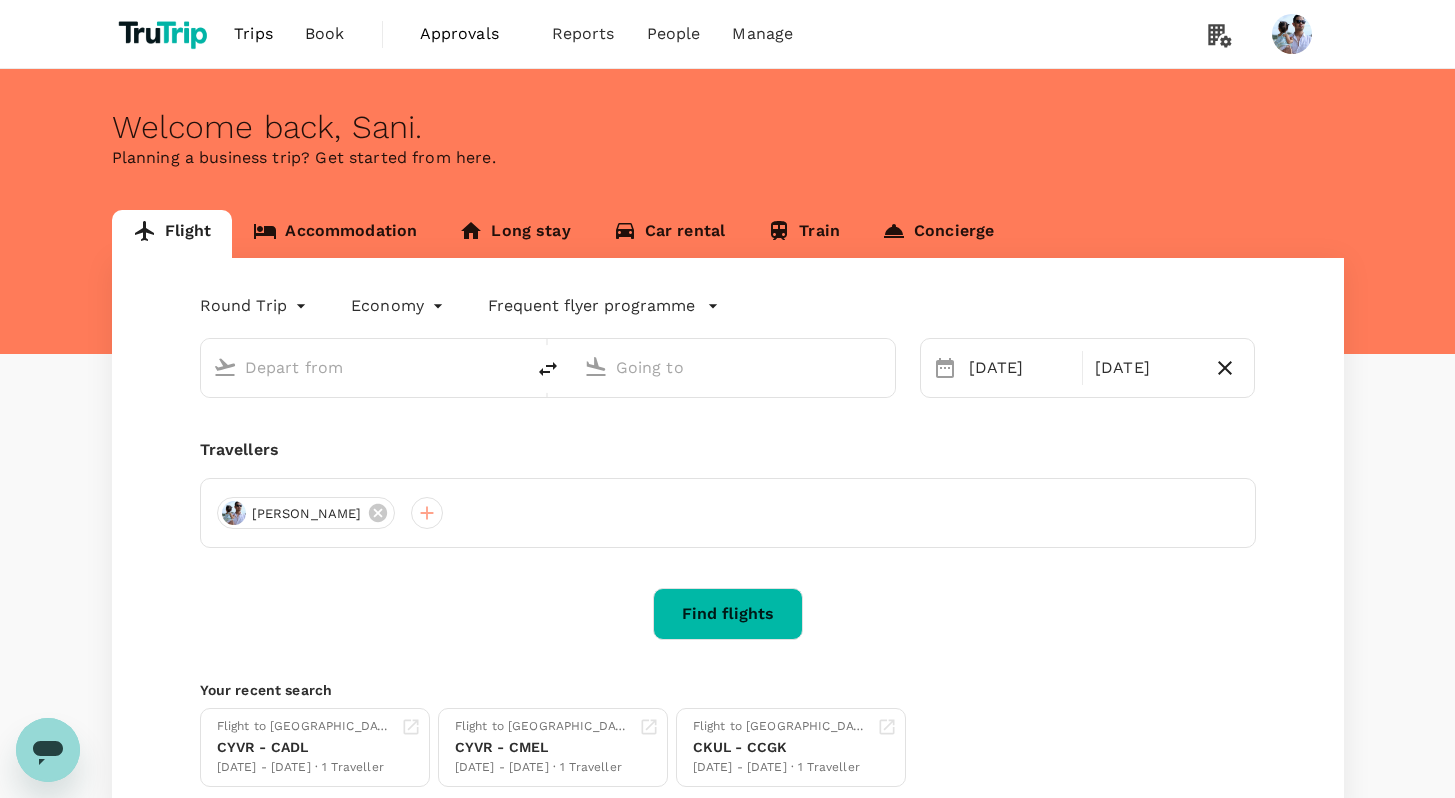 type on "[GEOGRAPHIC_DATA], [GEOGRAPHIC_DATA] (any)" 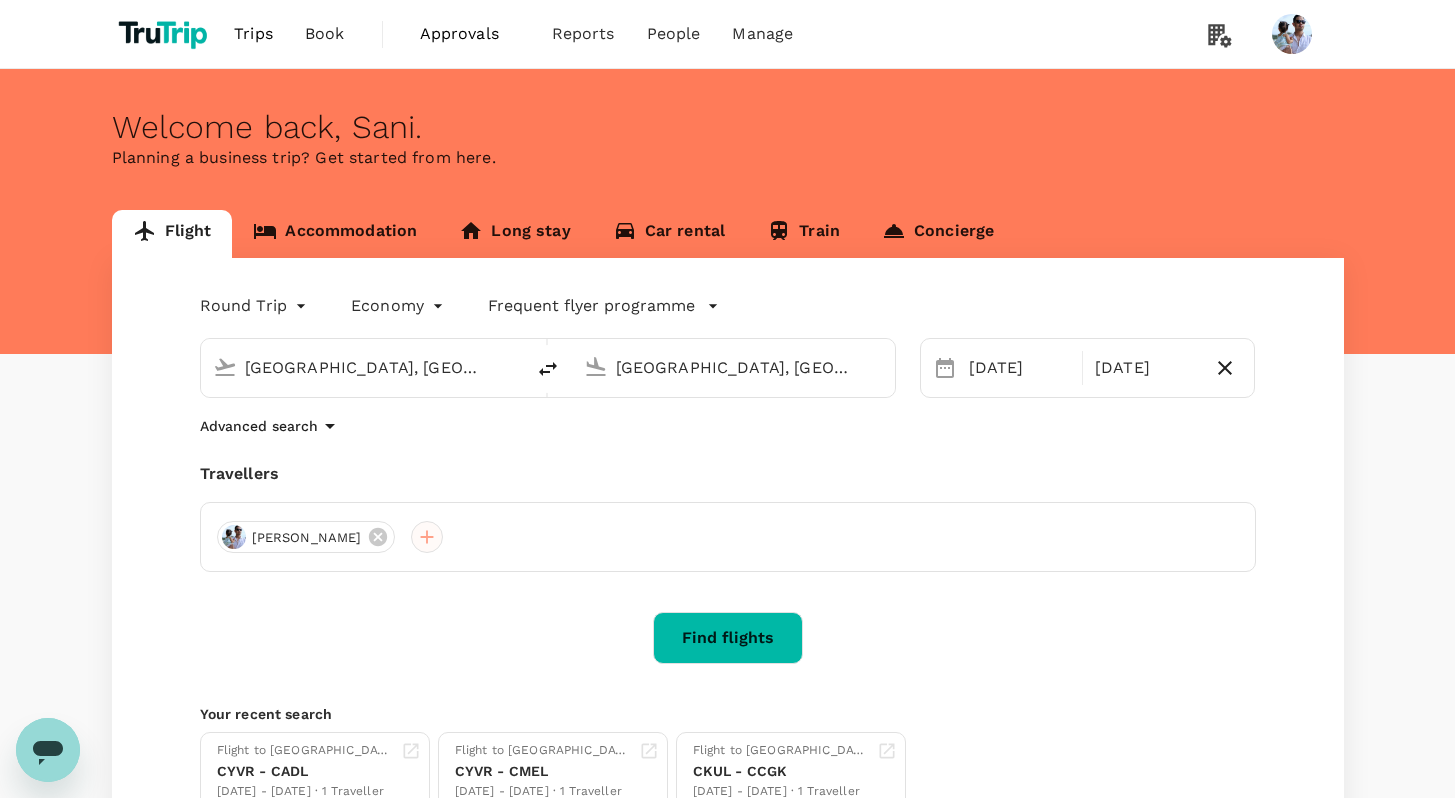 click at bounding box center [427, 537] 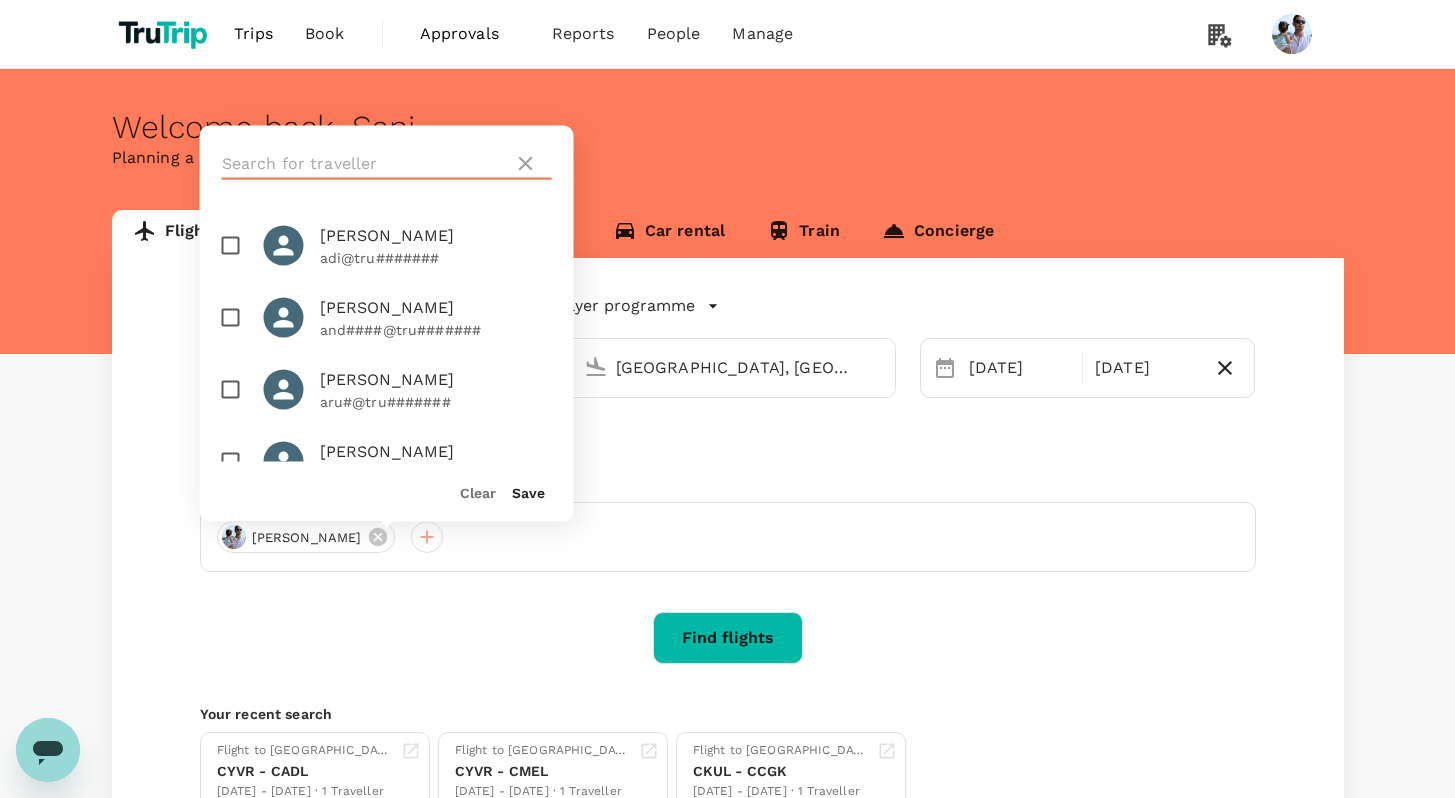 click at bounding box center (364, 164) 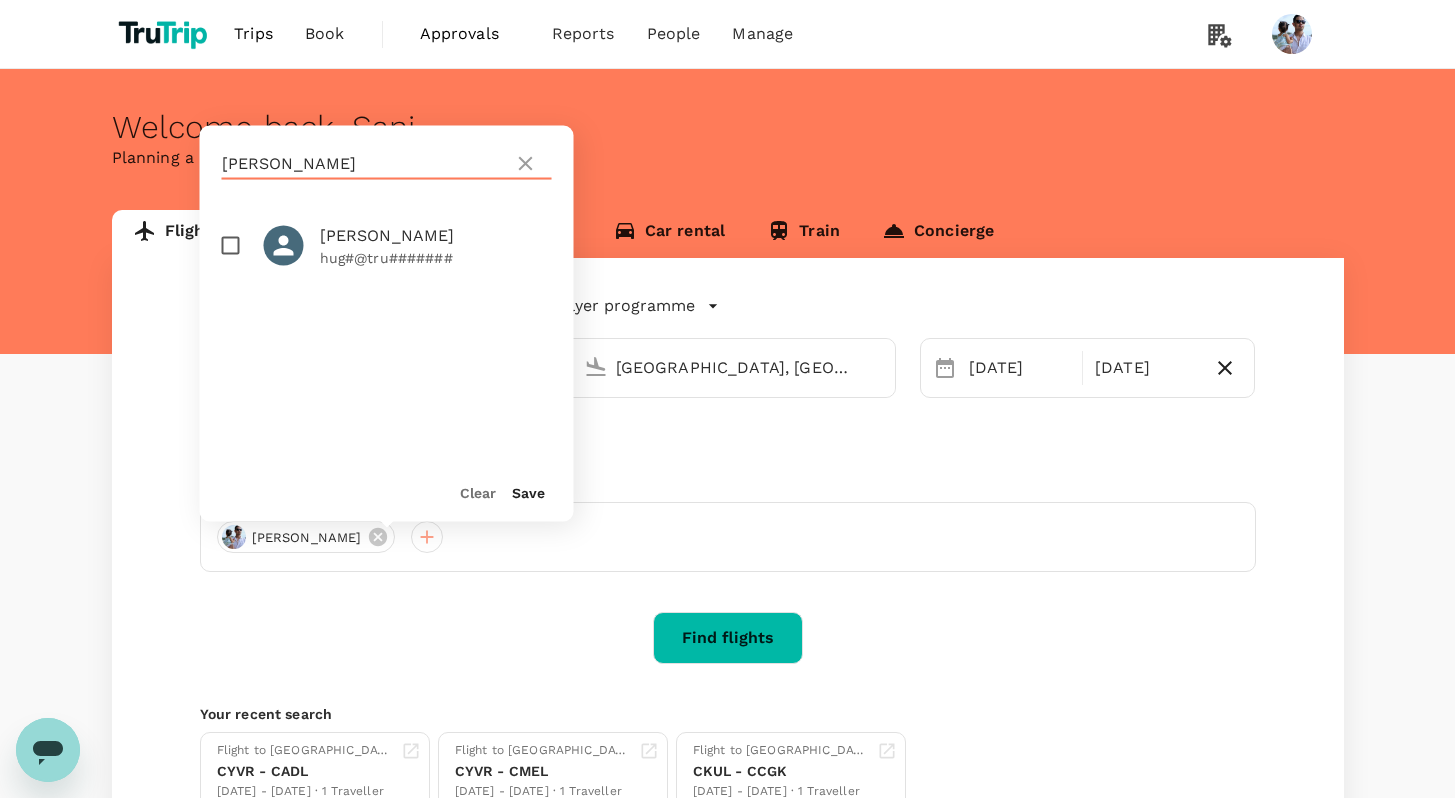 type on "hugh" 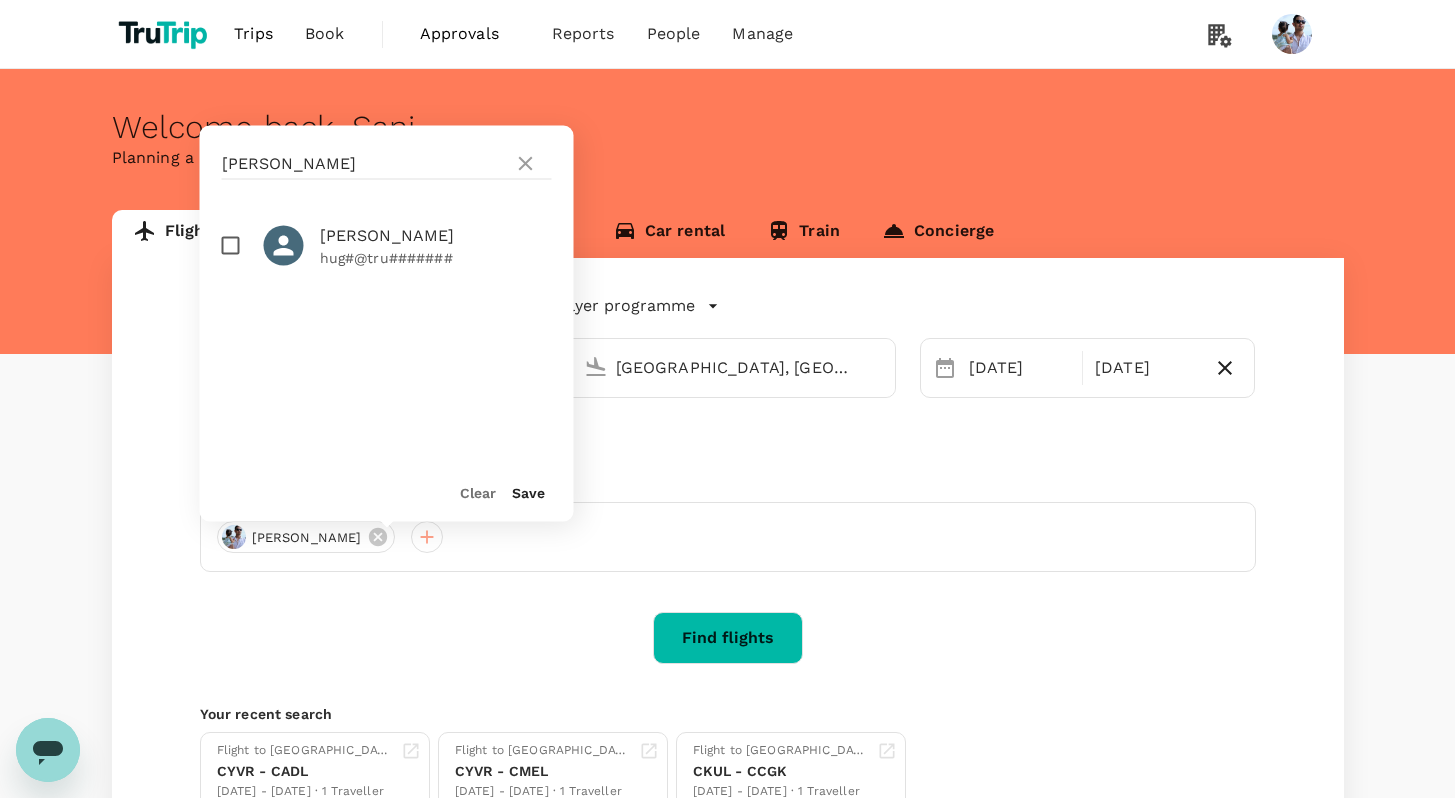 click at bounding box center [292, 246] 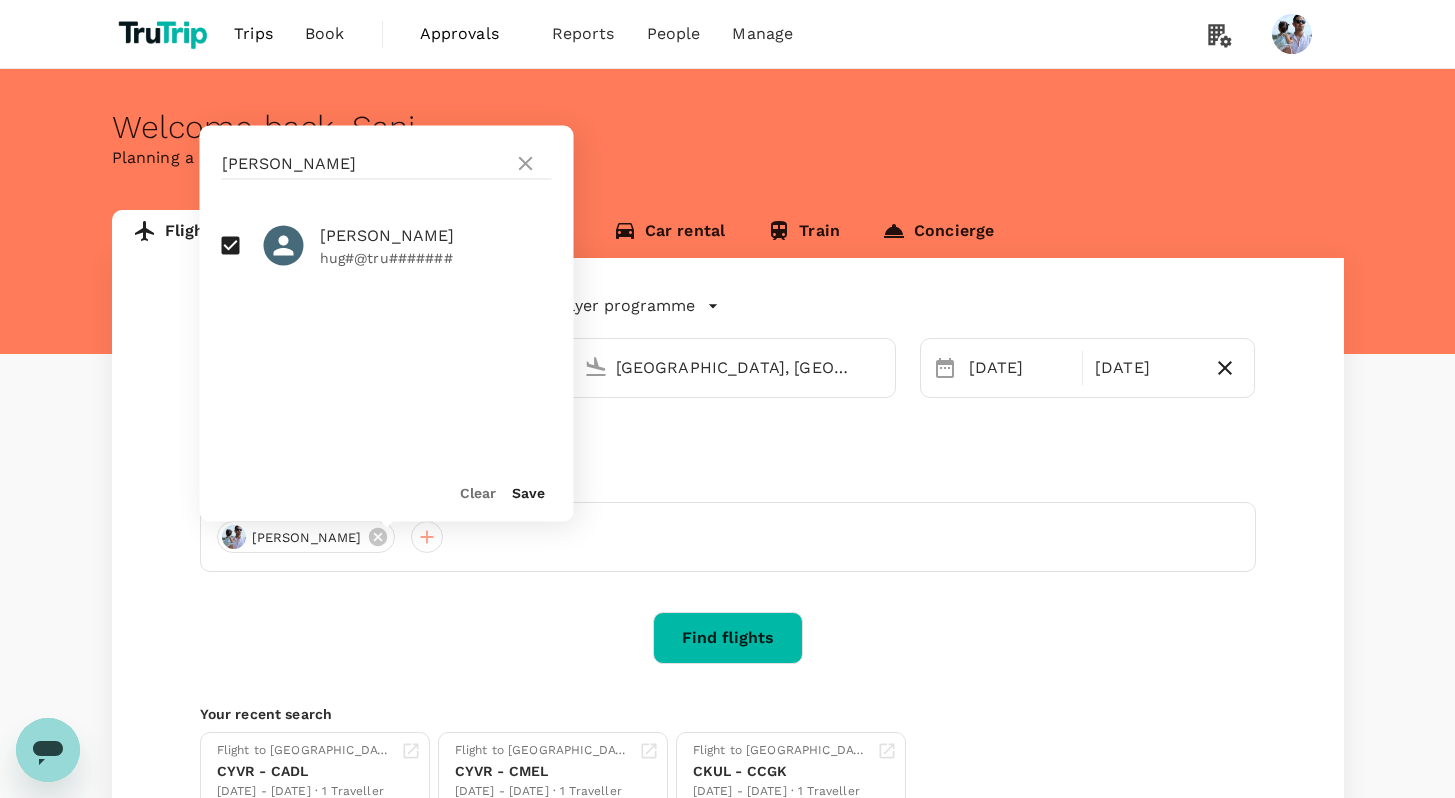 click on "Save" at bounding box center (528, 493) 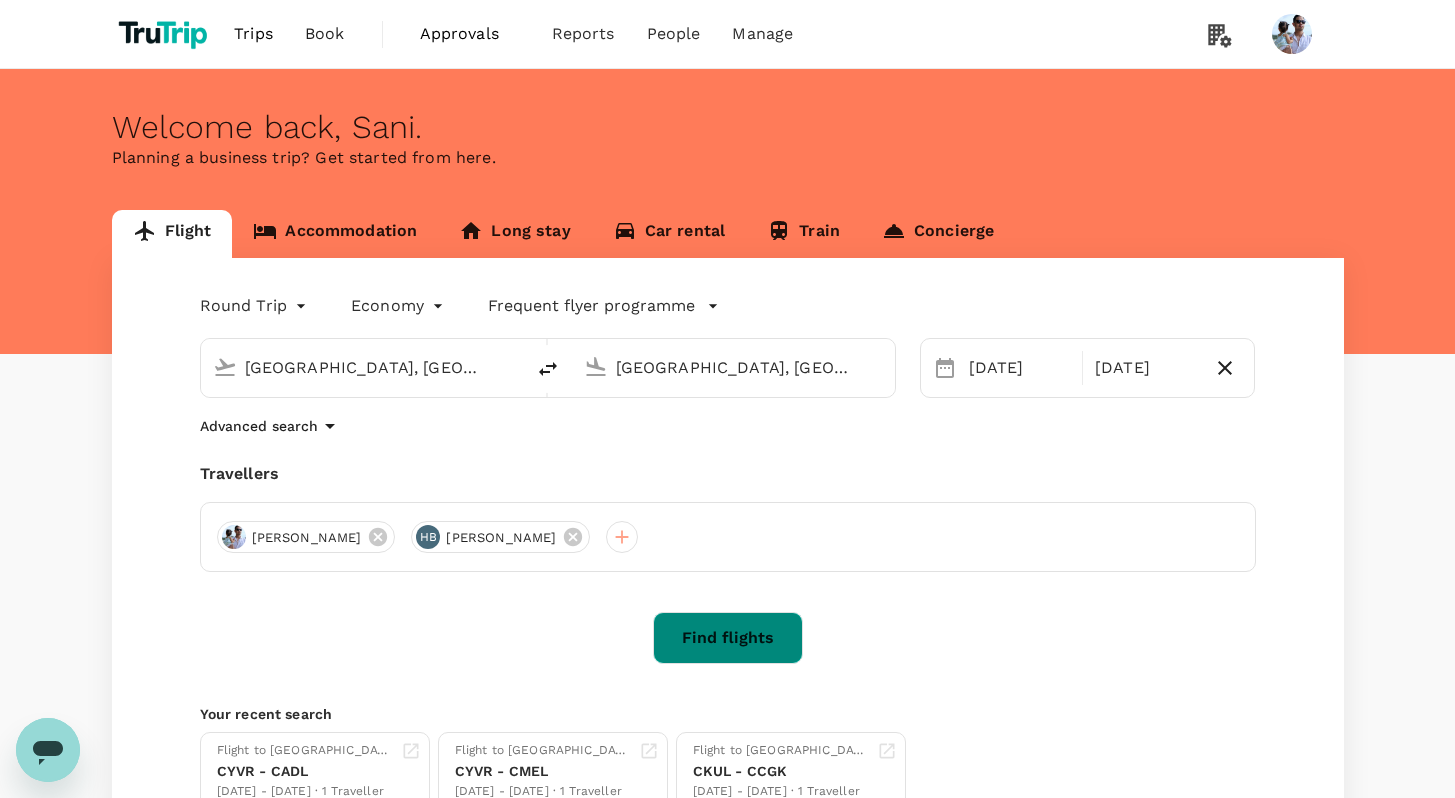 click on "Find flights" at bounding box center [728, 638] 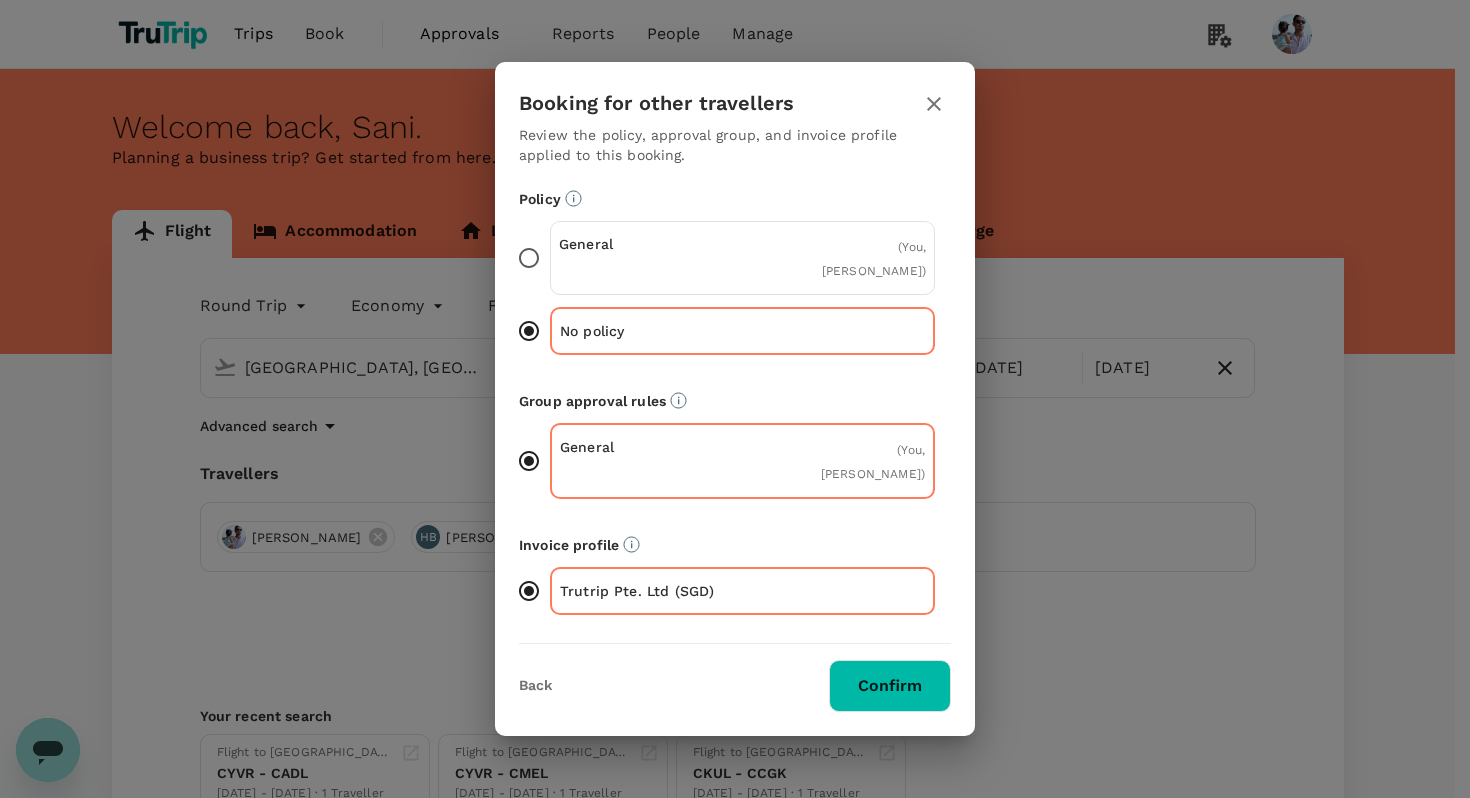 click on "Confirm" at bounding box center (890, 686) 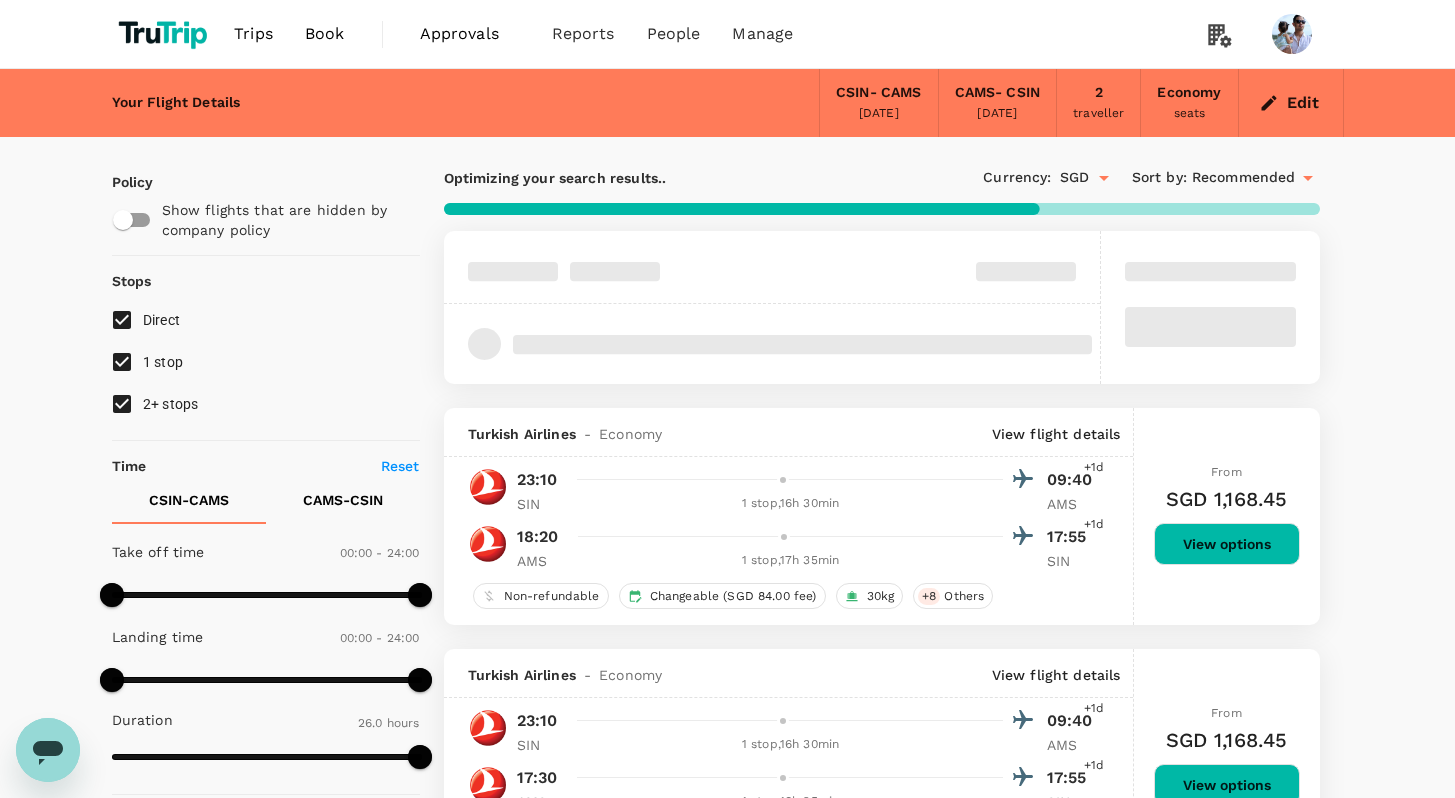 click on "View options" at bounding box center [1227, 785] 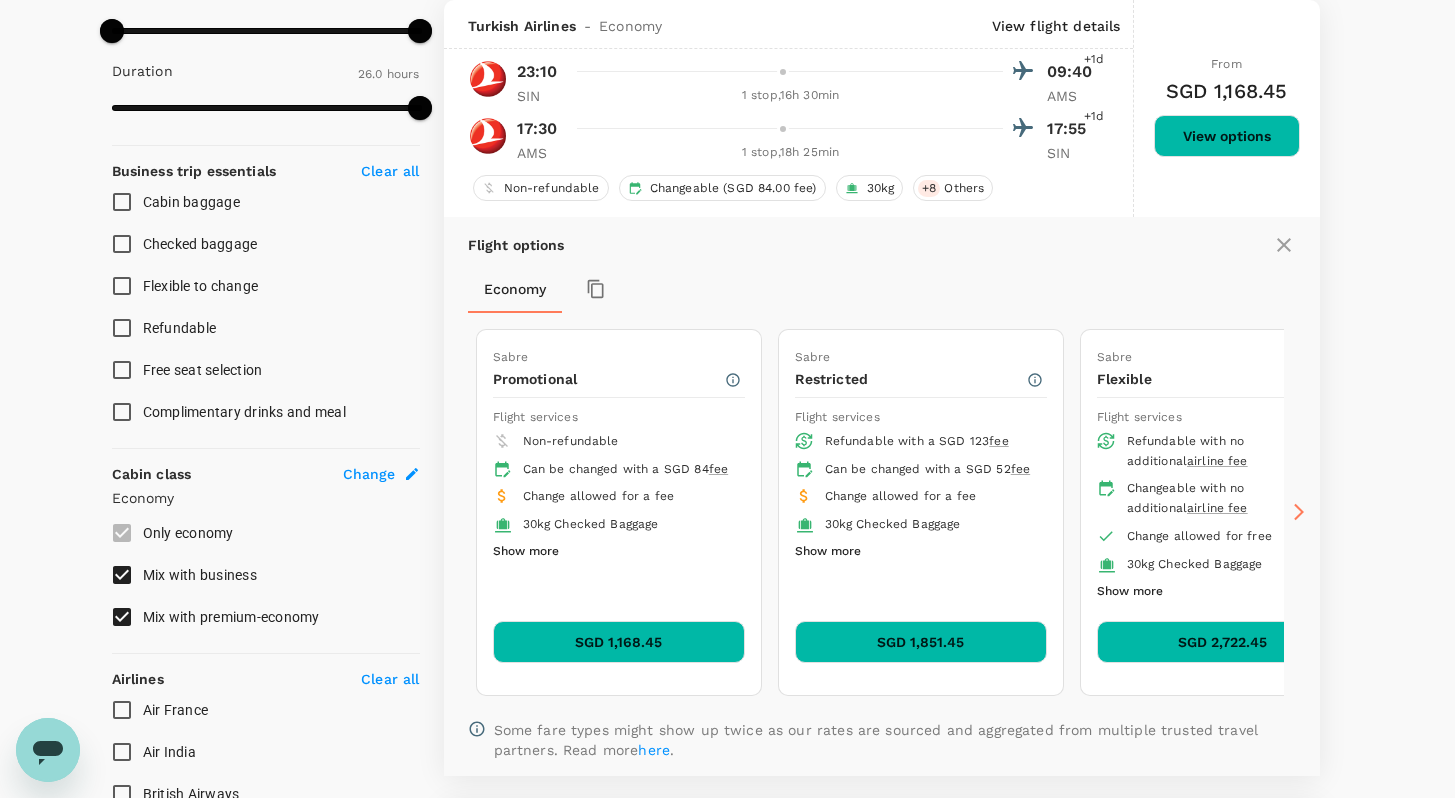 scroll, scrollTop: 650, scrollLeft: 0, axis: vertical 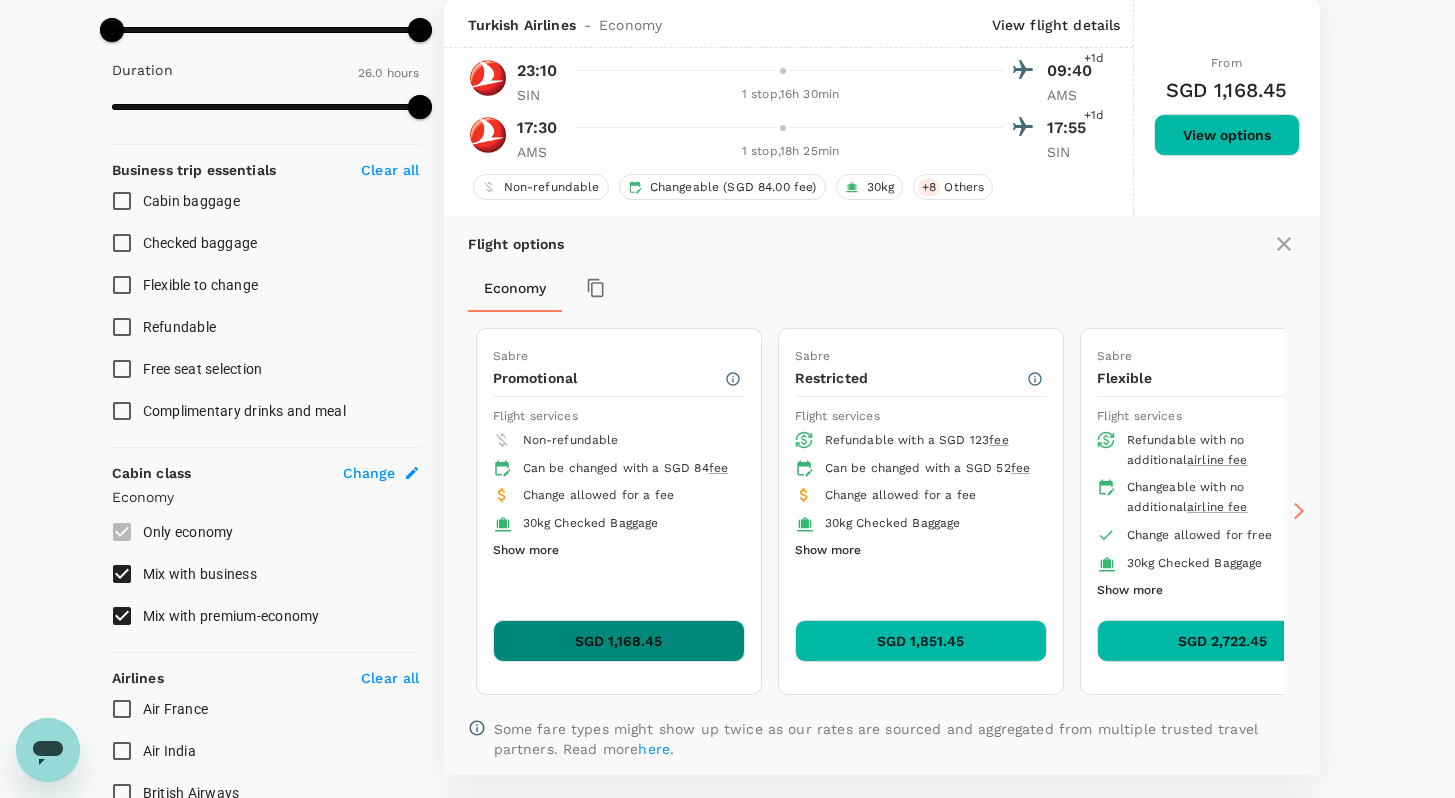 click on "SGD 1,168.45" at bounding box center [619, 641] 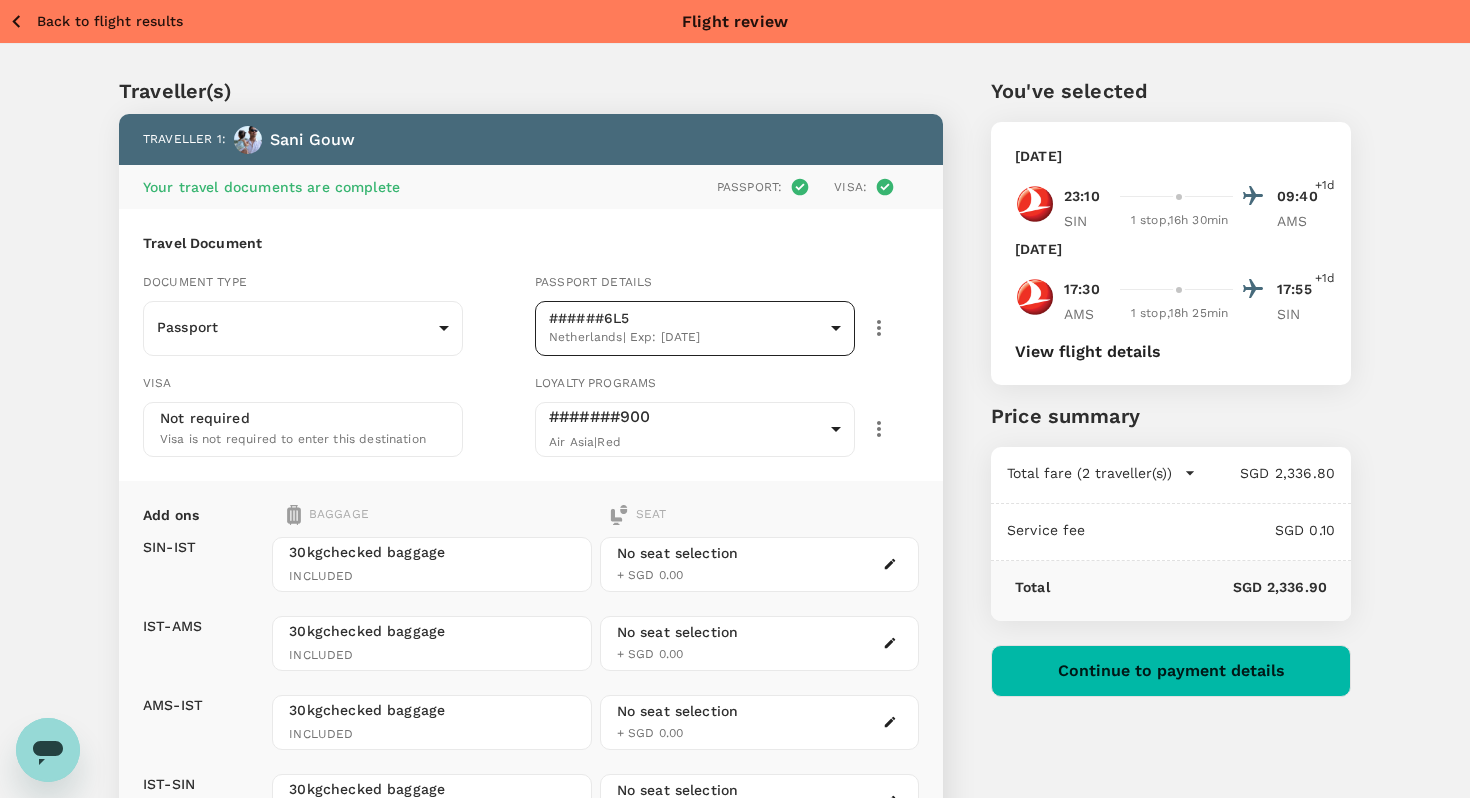 click on "Back to flight results Flight review Traveller(s) Traveller   1 : Sani   Gouw Your travel documents are complete Passport : Visa : Travel Document Document type Passport Passport ​ Passport details ######6L5 Netherlands  | Exp:   06 Mar 2028 799717b2-3ff2-4528-a72f-1f71c79787e6 ​ Visa Not required Visa is not required to enter this destination Loyalty programs #######900 Air Asia |  Red eb36a50b-b0c0-4369-a65a-0e7b558c594a ​ Add ons Baggage Seat SIN  -  IST IST  -  AMS AMS  -  IST IST  -  SIN 30kg  checked baggage INCLUDED 30kg  checked baggage INCLUDED 30kg  checked baggage INCLUDED 30kg  checked baggage INCLUDED No seat selection + SGD 0.00 No seat selection + SGD 0.00 No seat selection + SGD 0.00 No seat selection + SGD 0.00 Traveller   2 : HB Hugh   Batley Your travel documents are complete Passport : Visa : Travel Document Document type Passport Passport ​ Passport details ######619 United Kingdom  | Exp:   18 May 2029 15b01dfe-3243-4e9d-8d84-385cfbbe8d7e ​ Visa Not required Loyalty programs |" at bounding box center [735, 948] 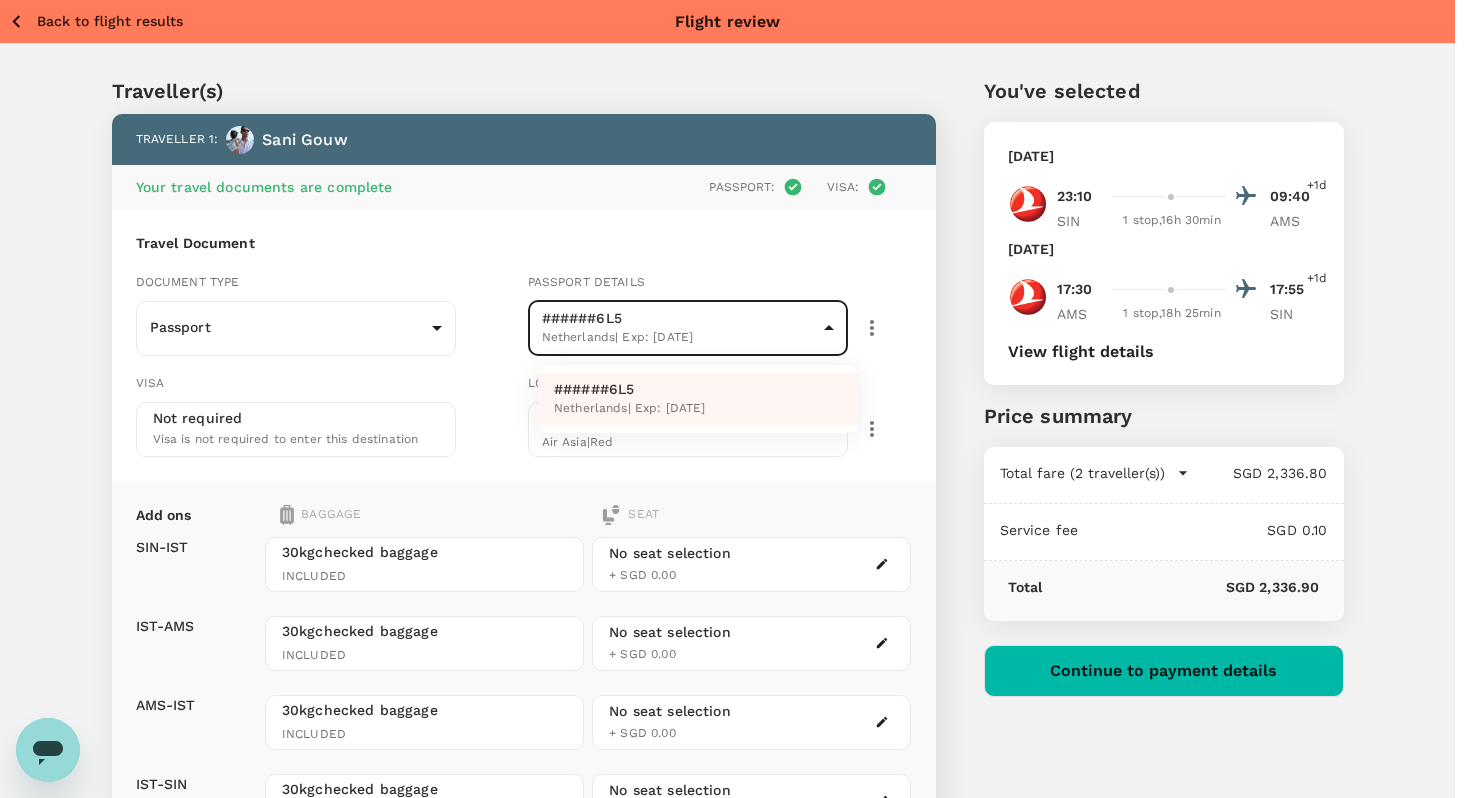 click at bounding box center [735, 399] 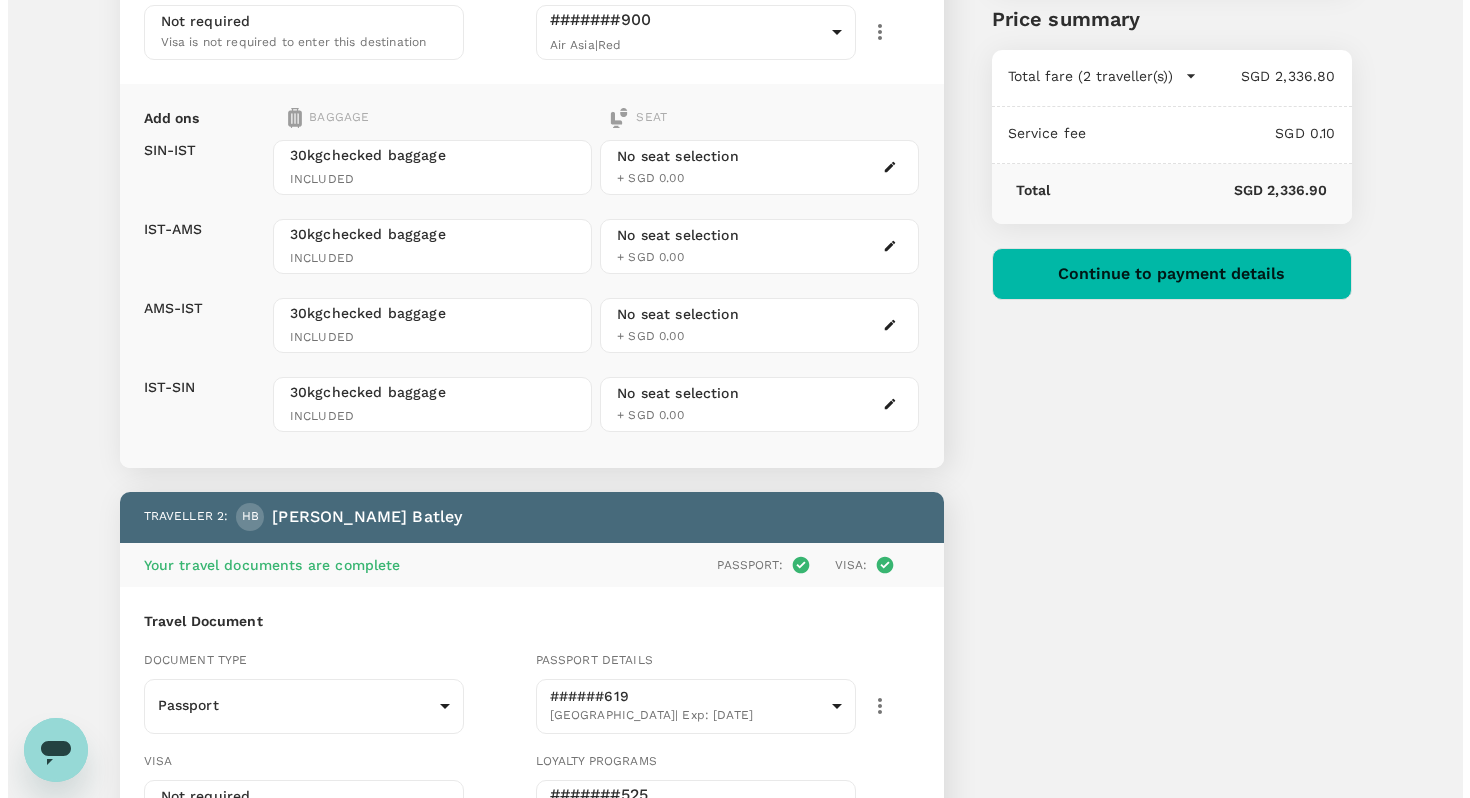 scroll, scrollTop: 611, scrollLeft: 0, axis: vertical 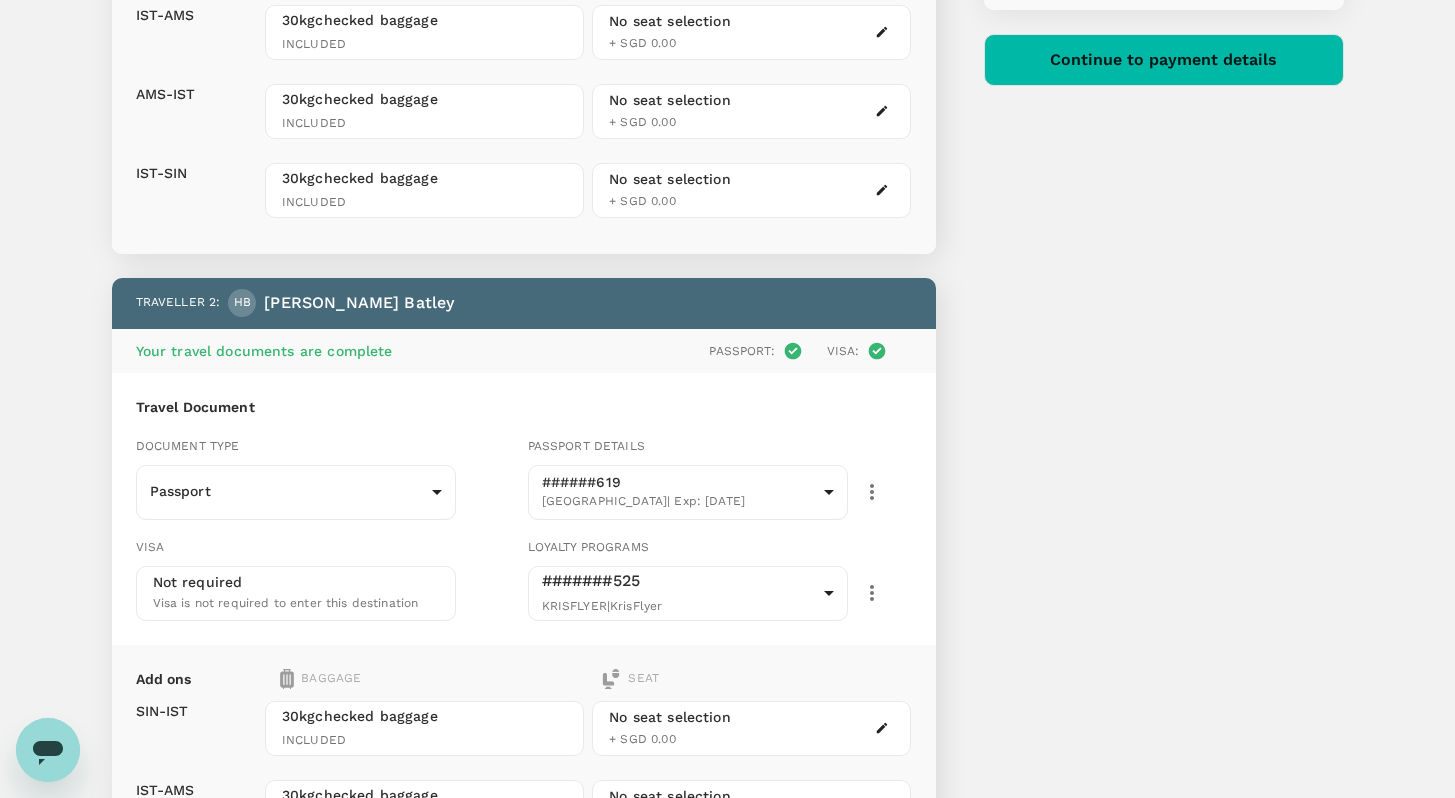 click 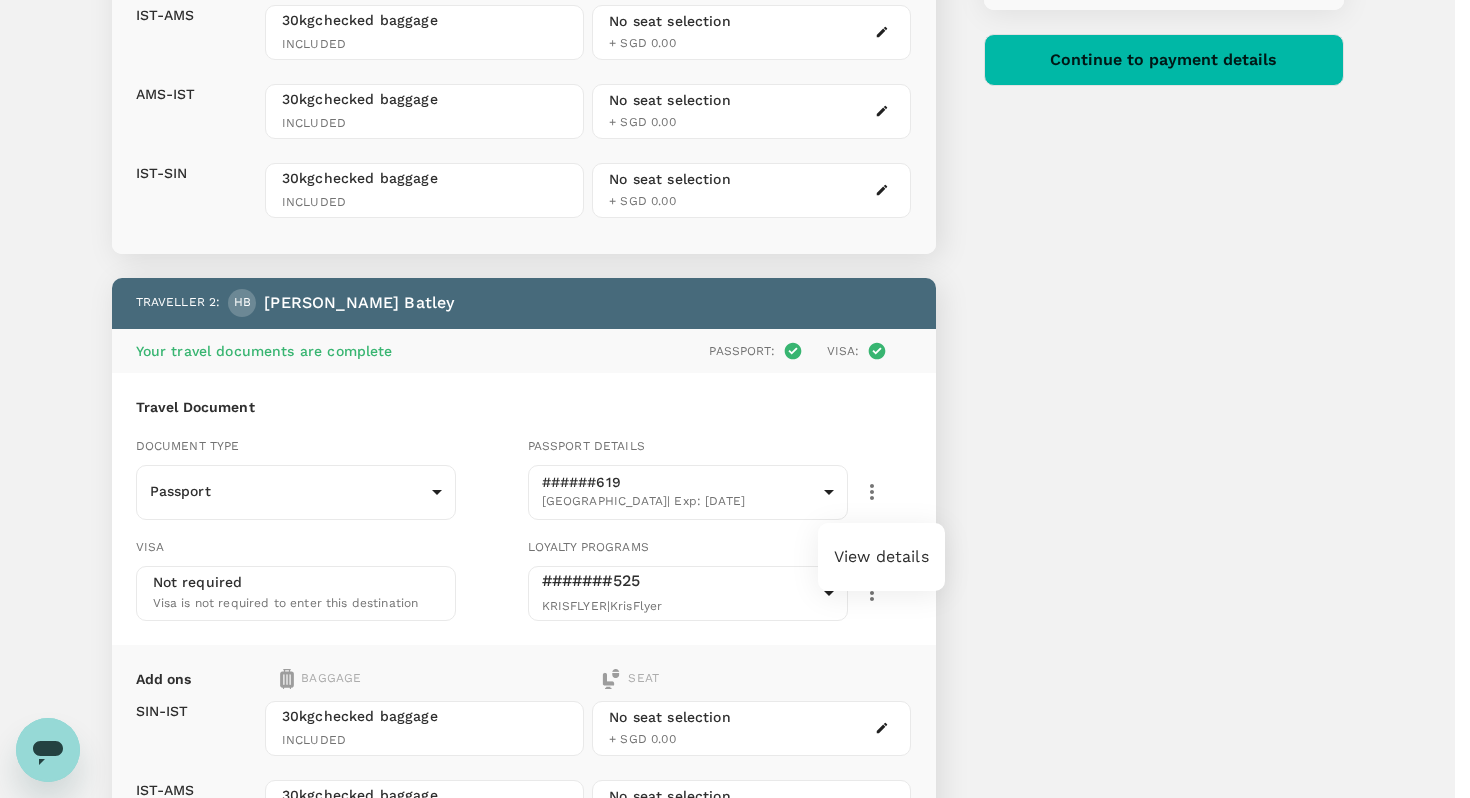 click on "View details" at bounding box center (881, 557) 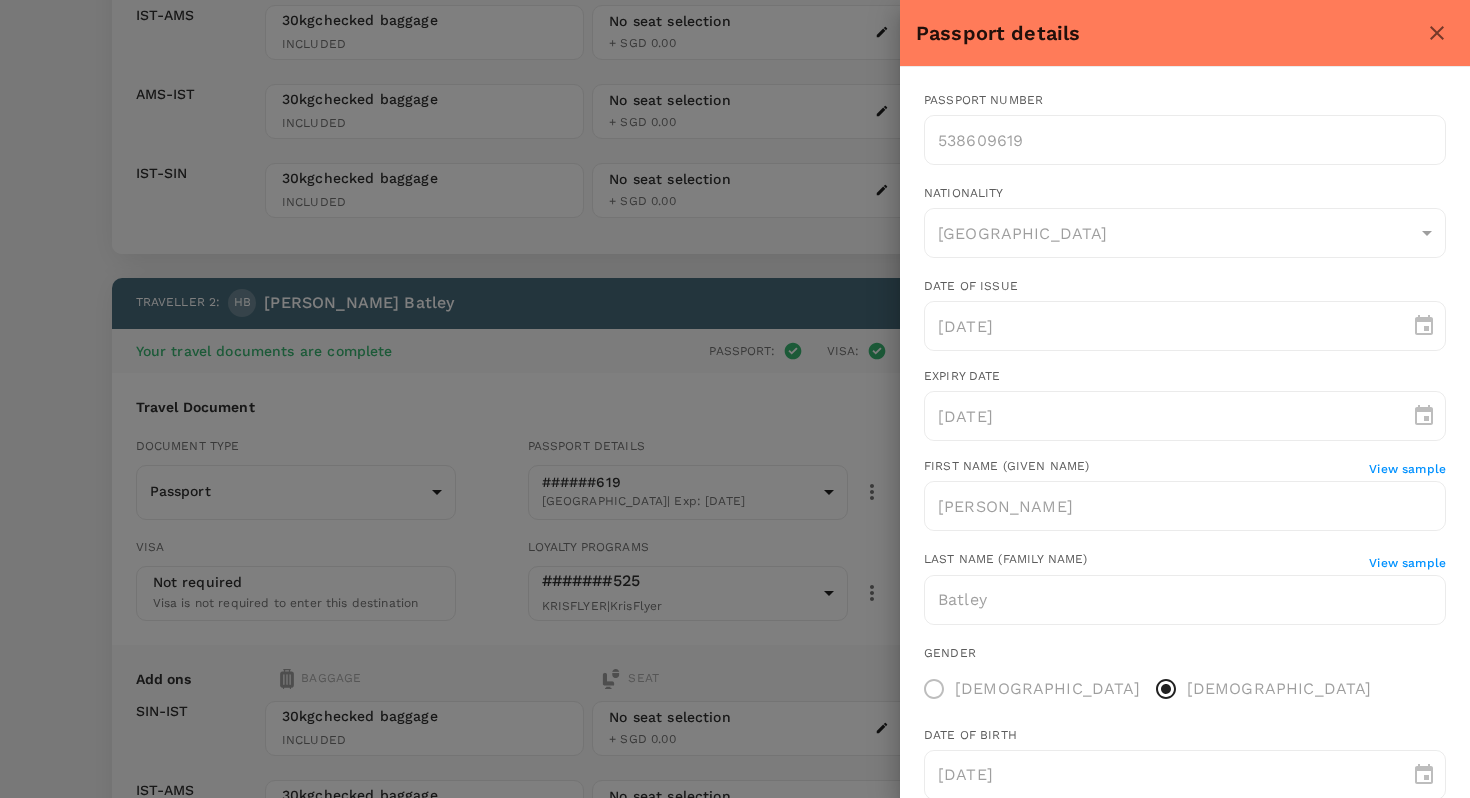 click at bounding box center (735, 399) 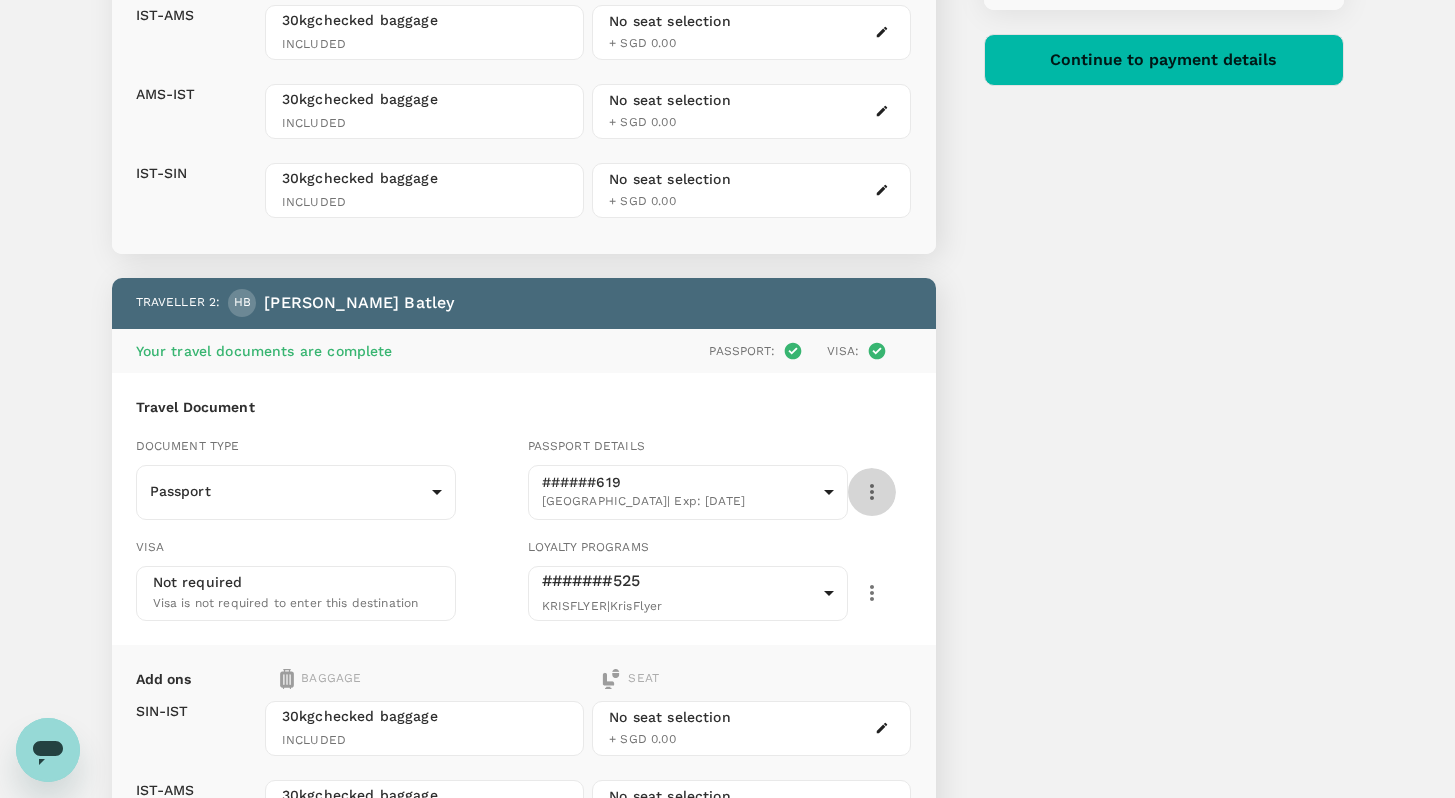 click 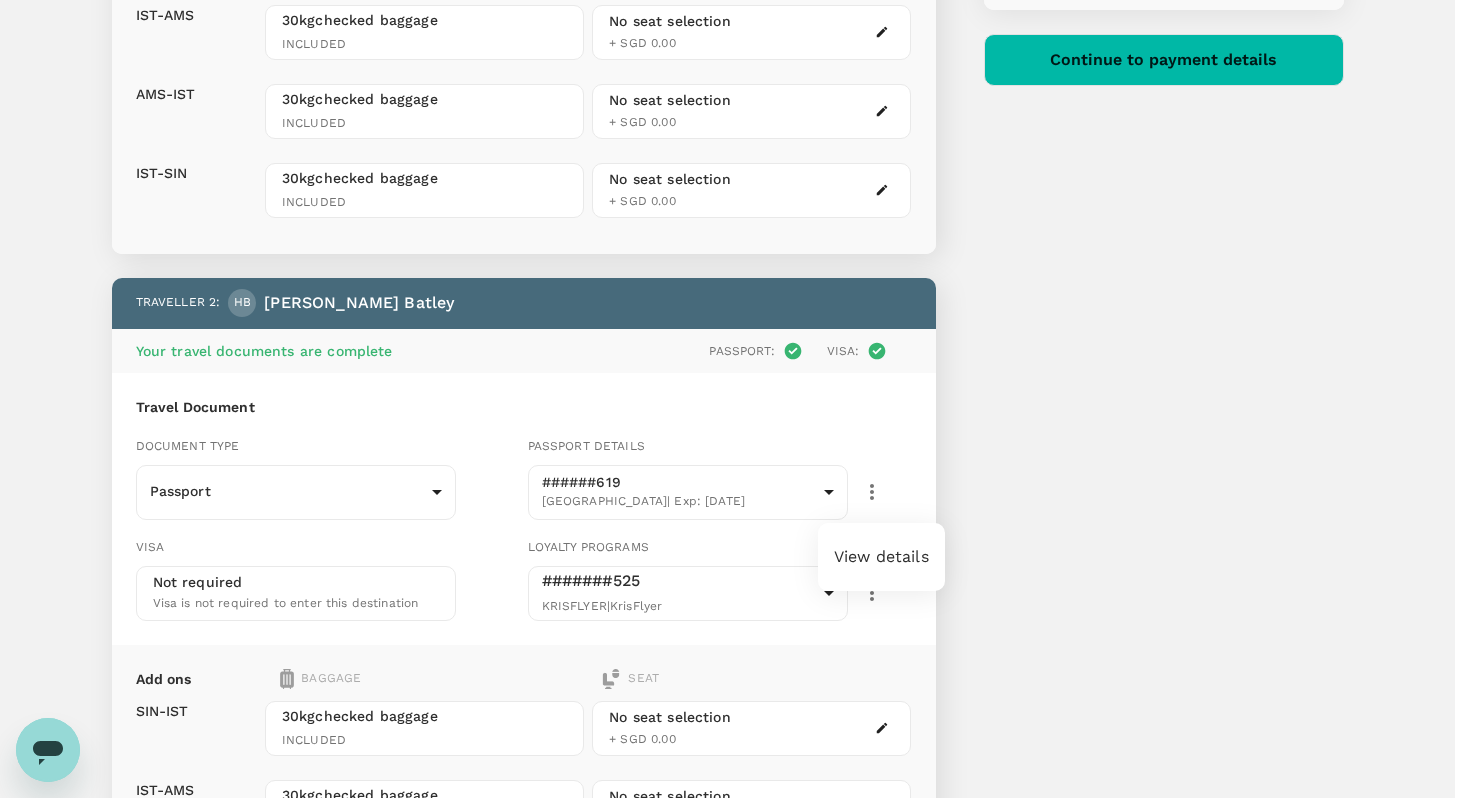 click on "View details" at bounding box center (881, 557) 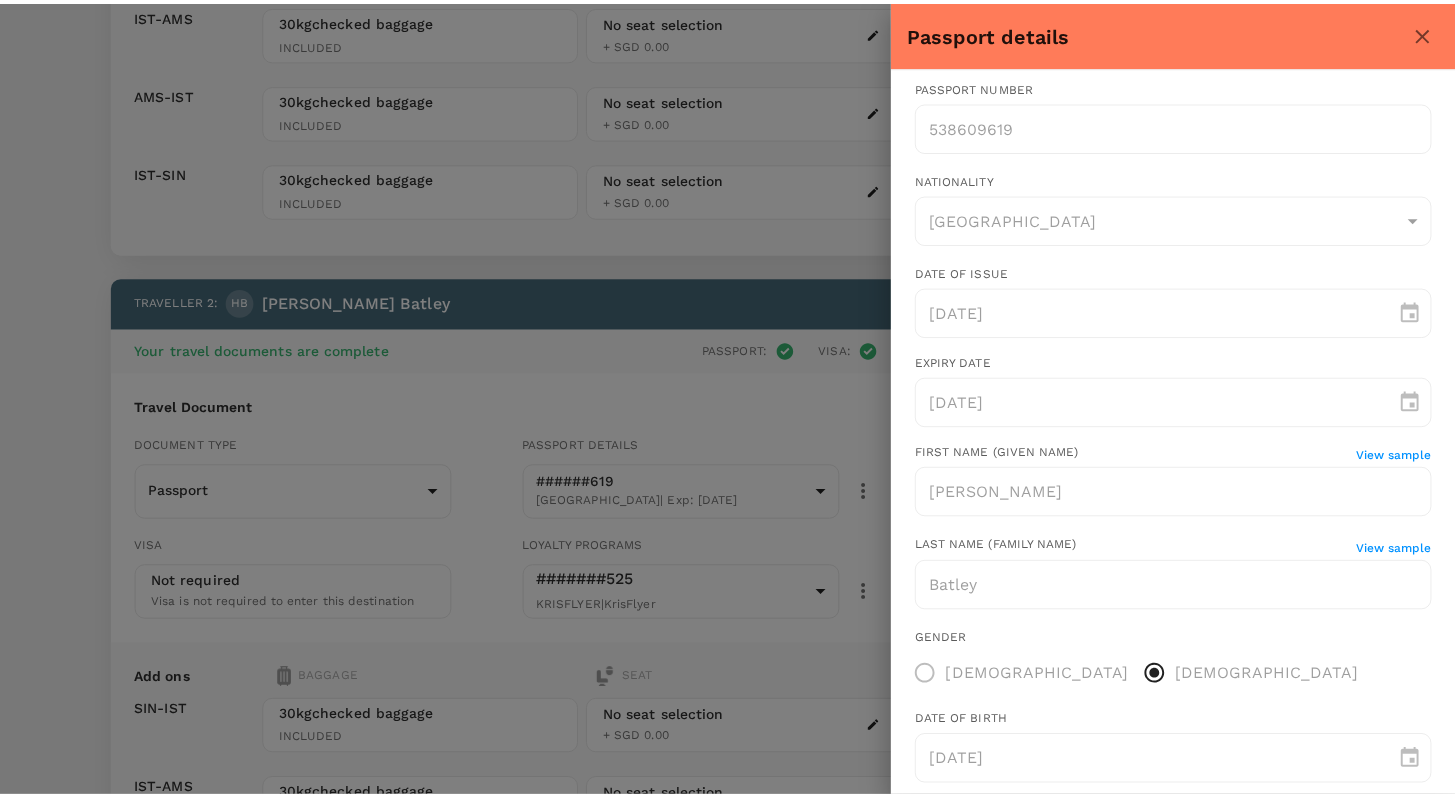 scroll, scrollTop: 0, scrollLeft: 0, axis: both 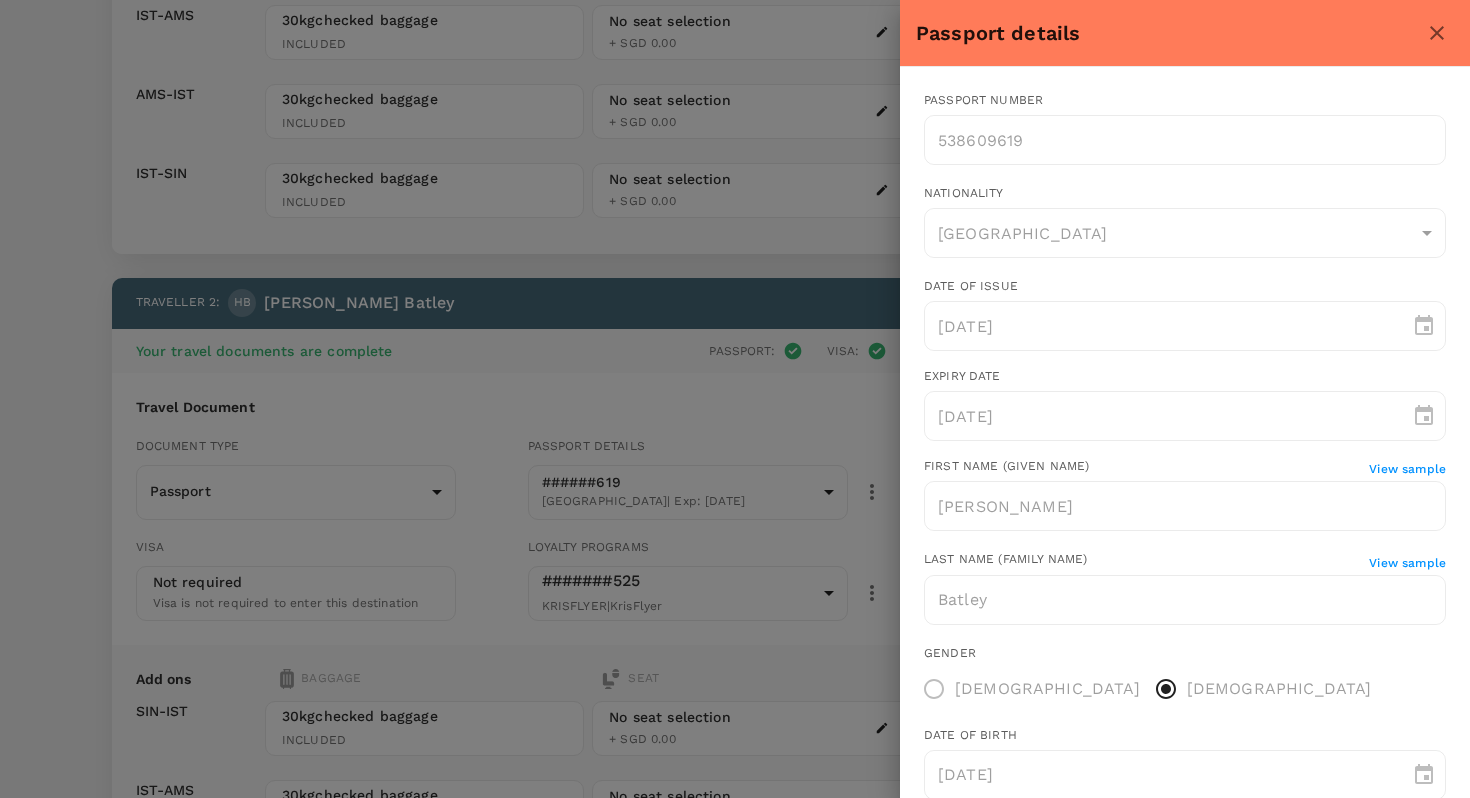 click at bounding box center [735, 399] 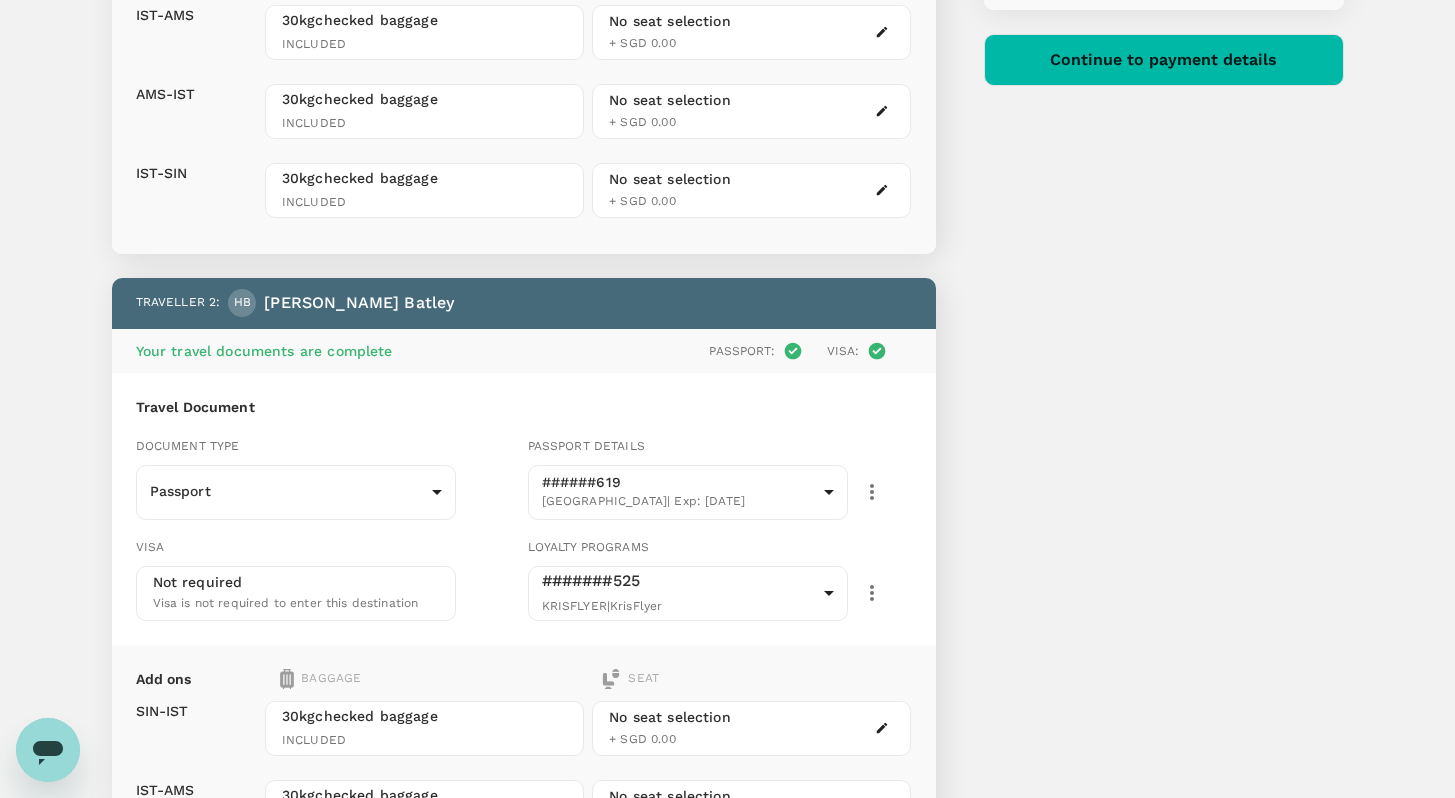 type 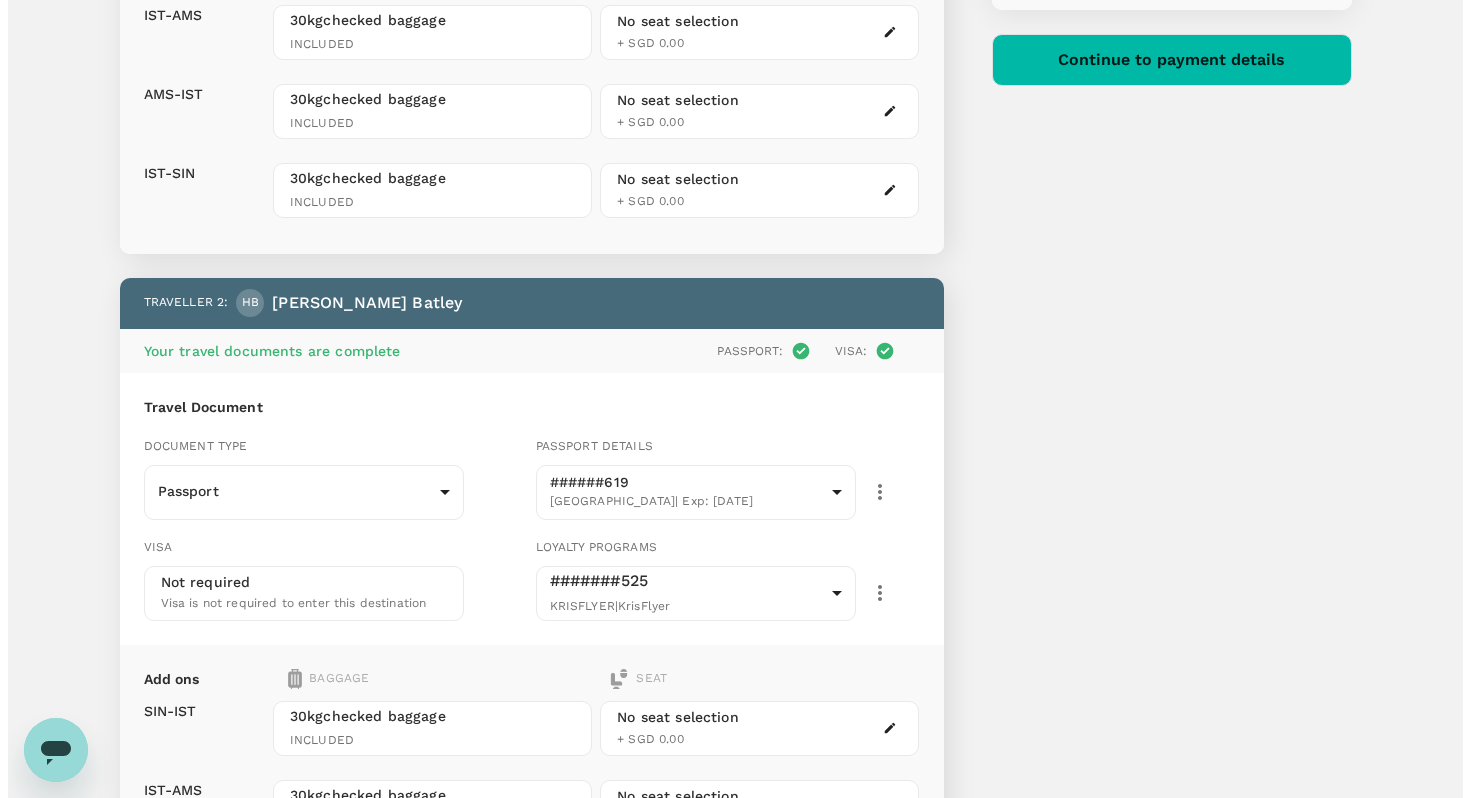 scroll, scrollTop: 0, scrollLeft: 0, axis: both 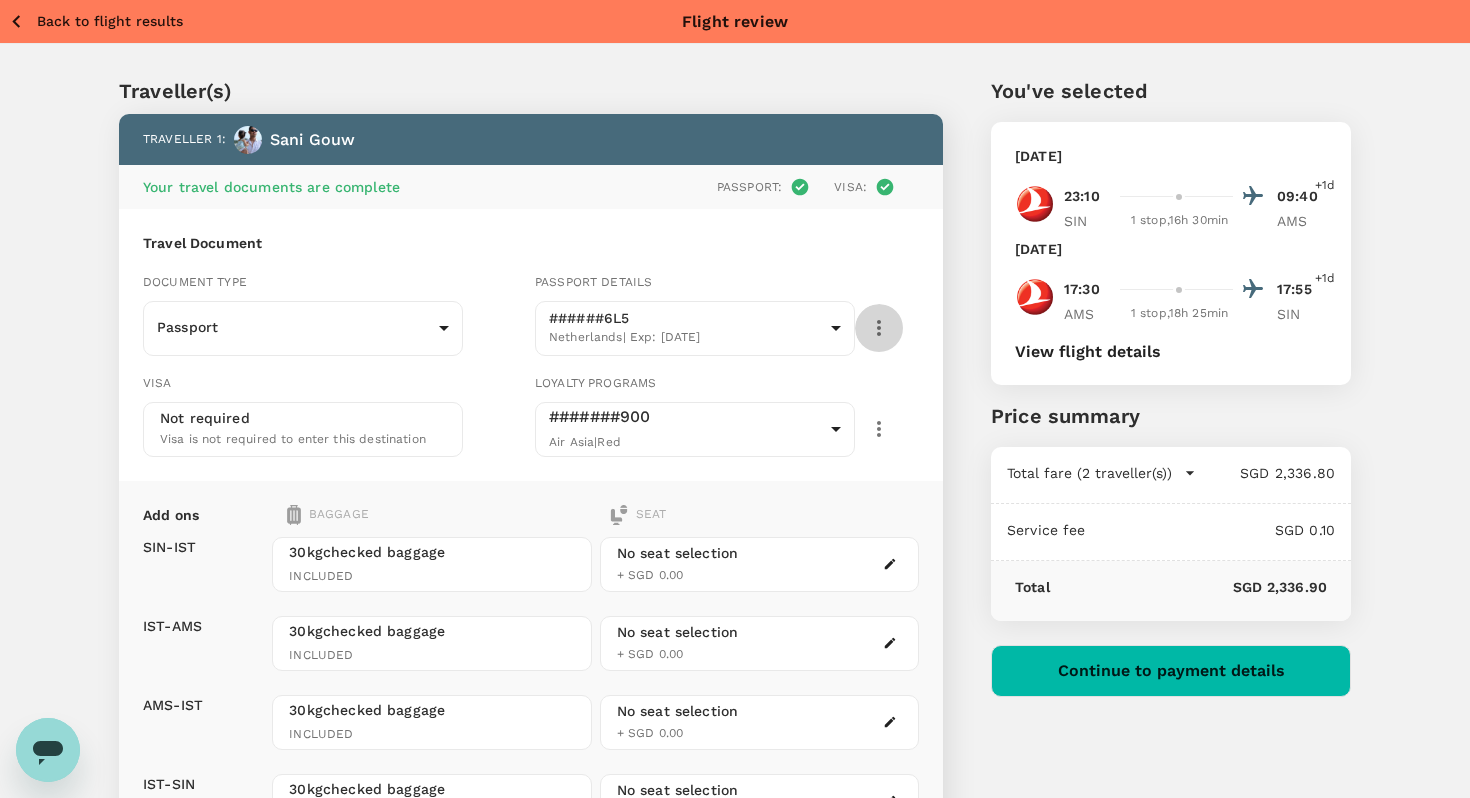 click 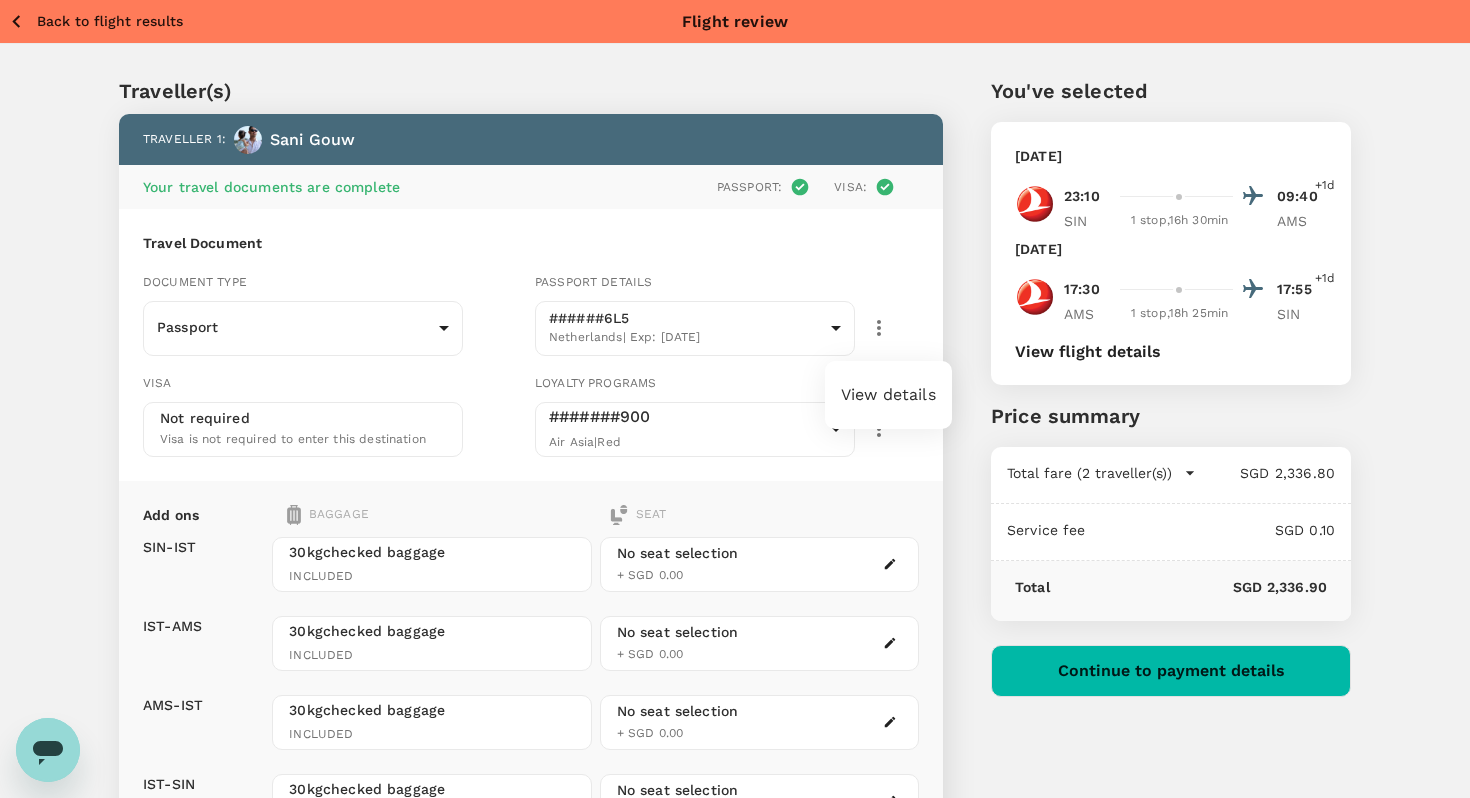 click on "View details" at bounding box center (888, 395) 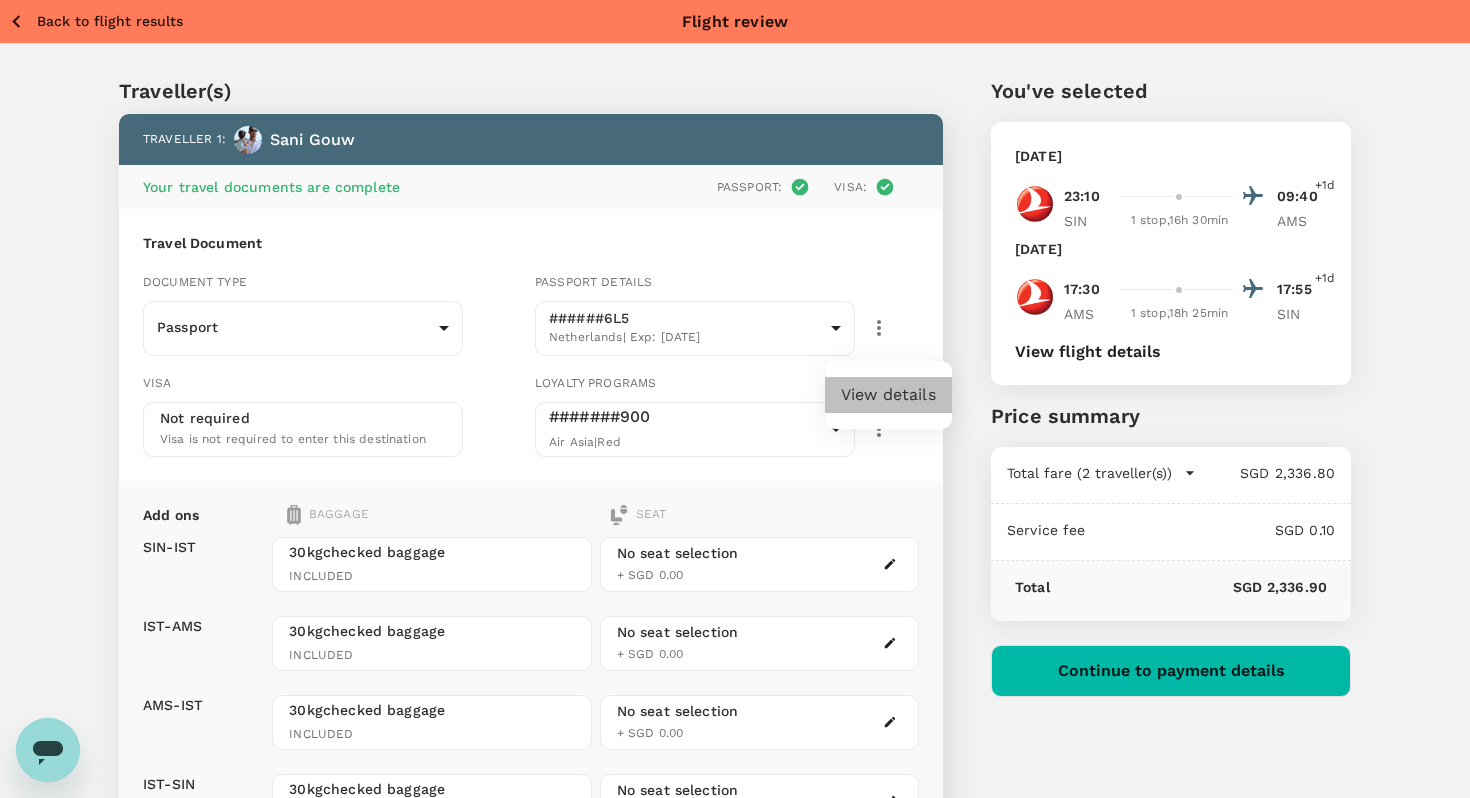 click on "View details" at bounding box center [888, 395] 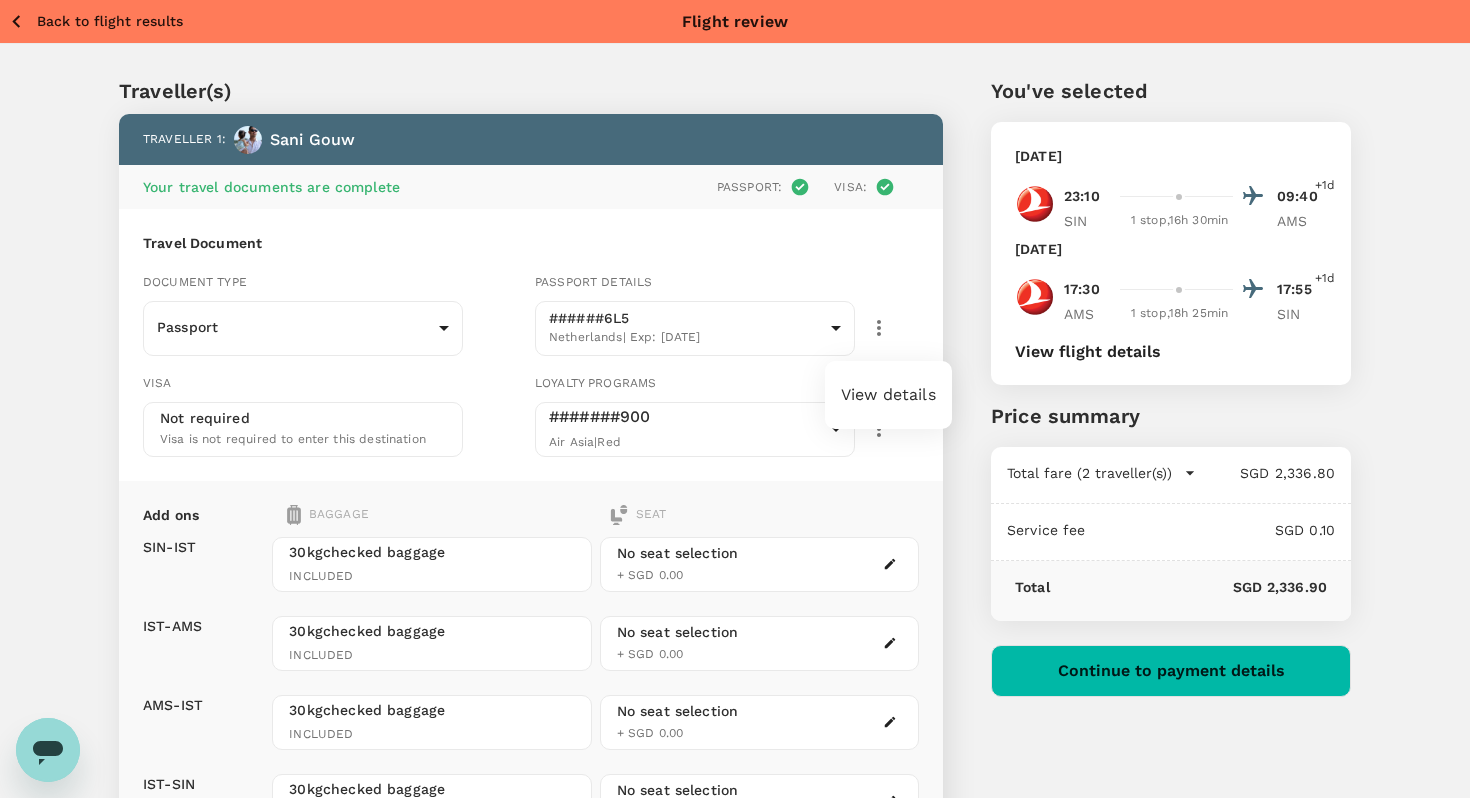 type 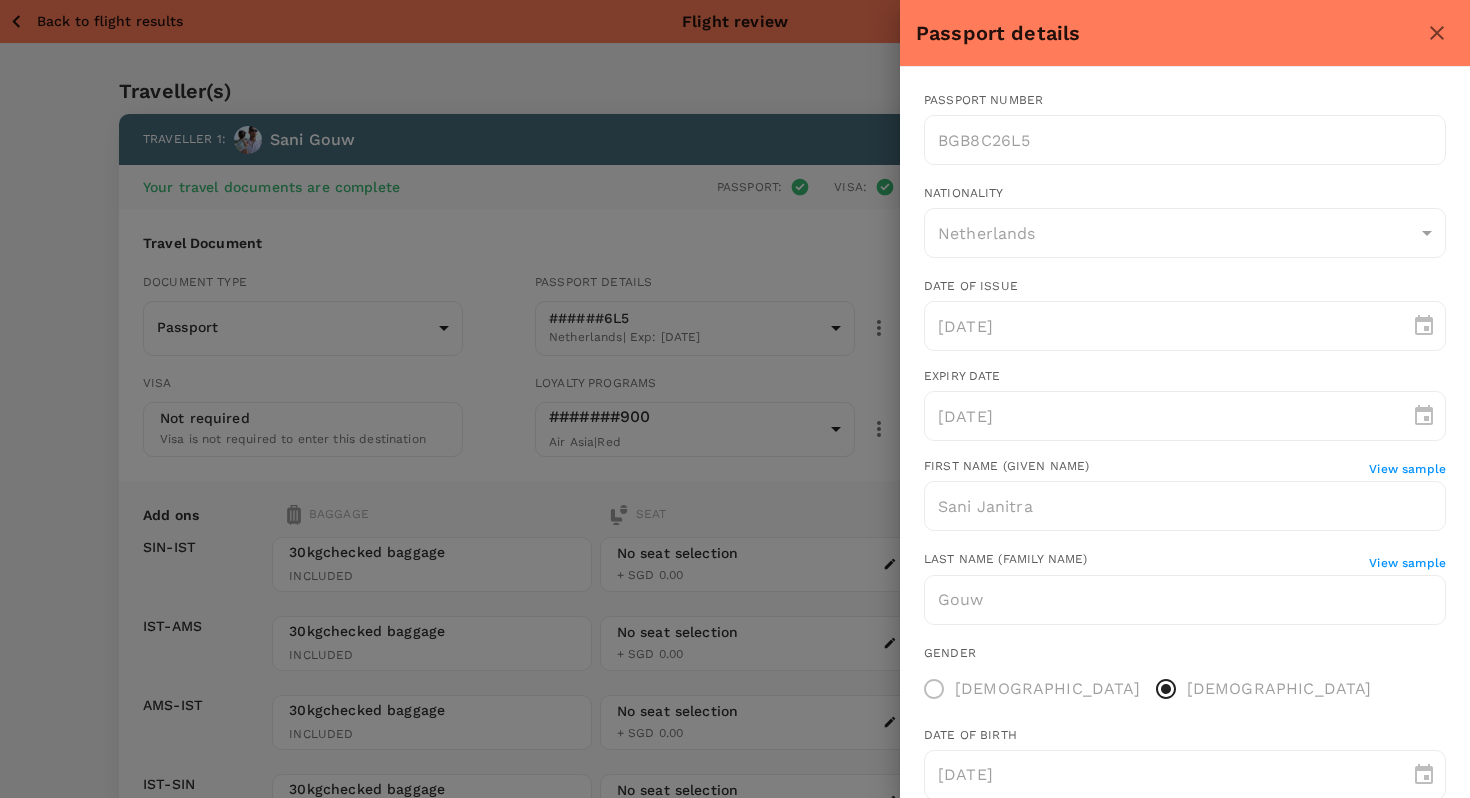 click 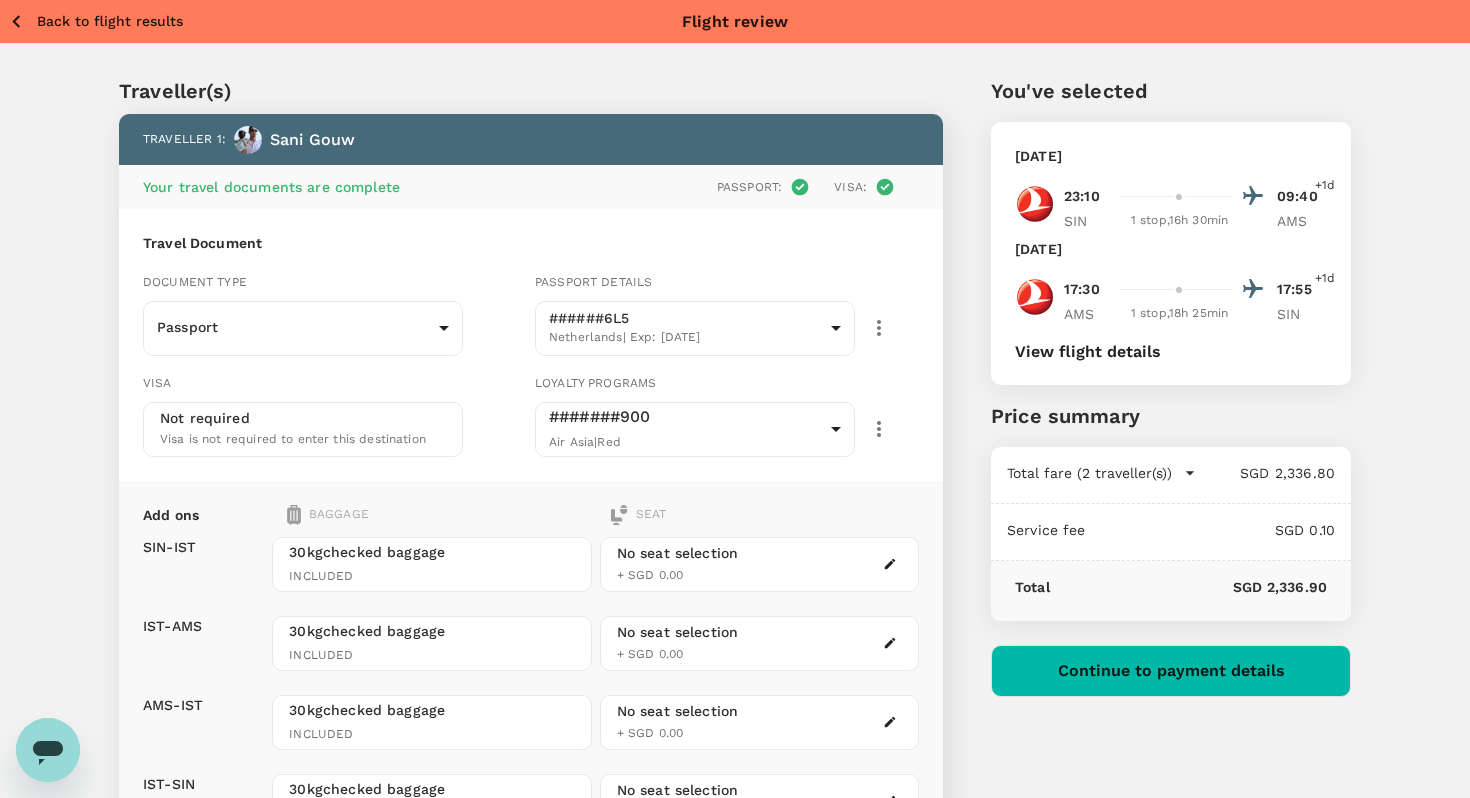 click 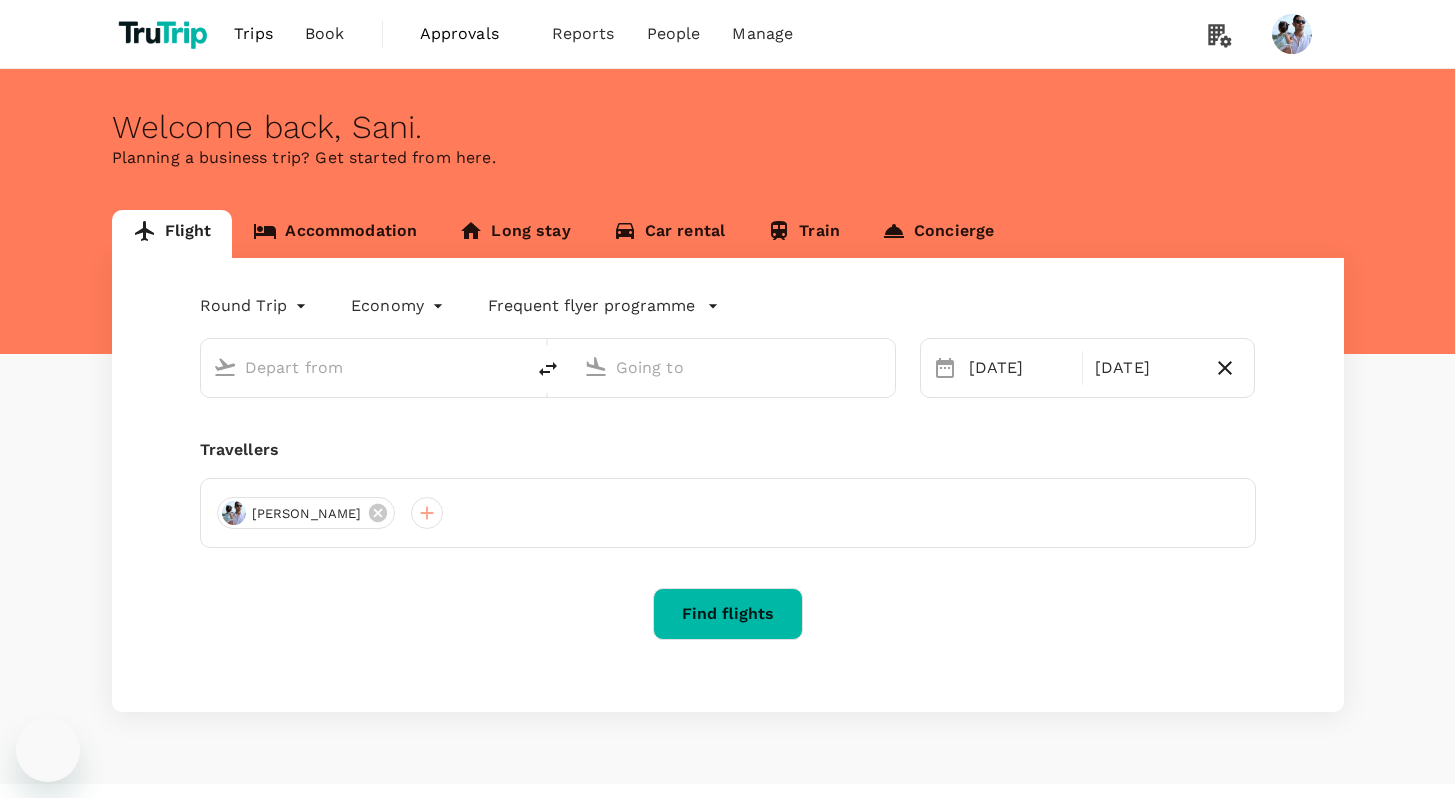 scroll, scrollTop: 0, scrollLeft: 0, axis: both 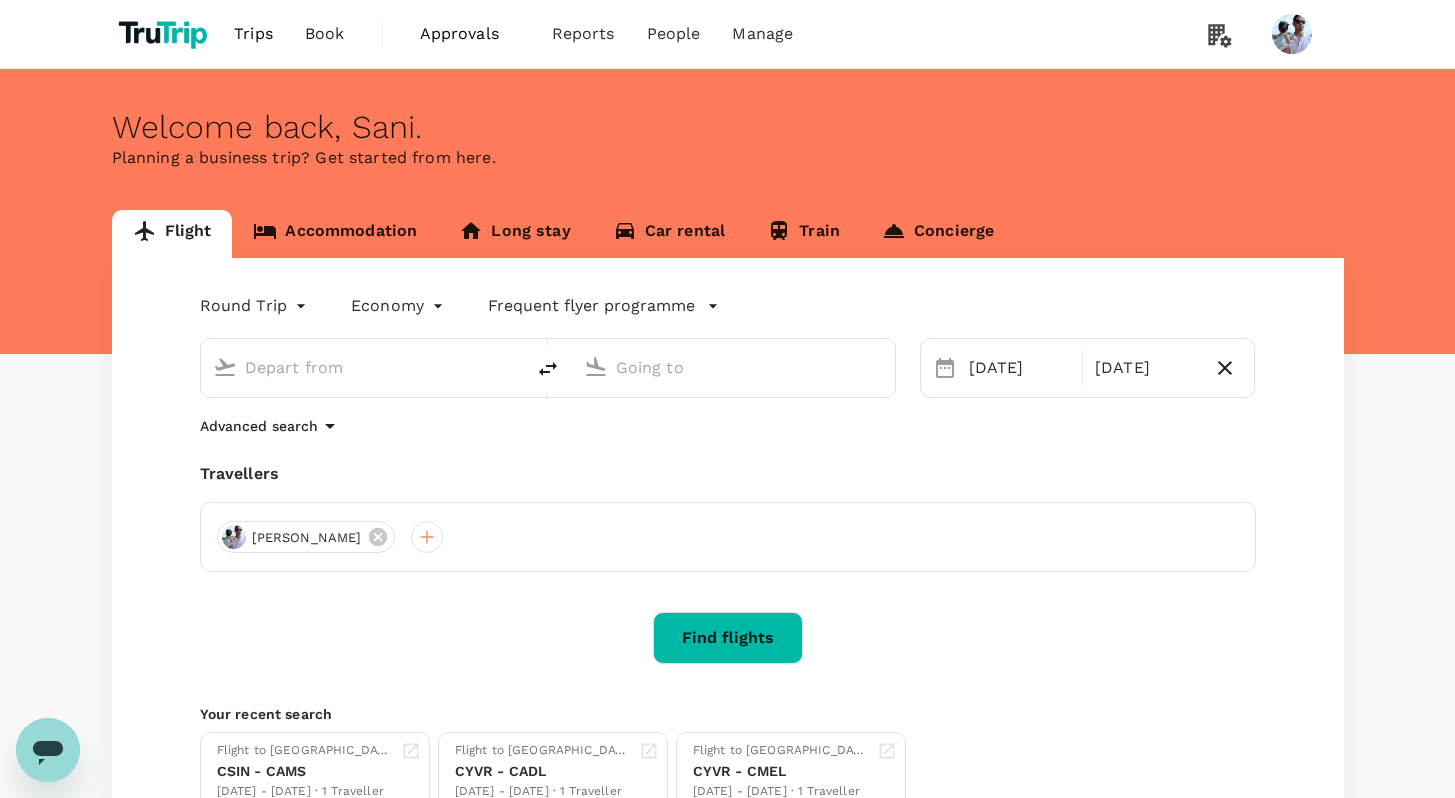 type on "[GEOGRAPHIC_DATA], [GEOGRAPHIC_DATA] (any)" 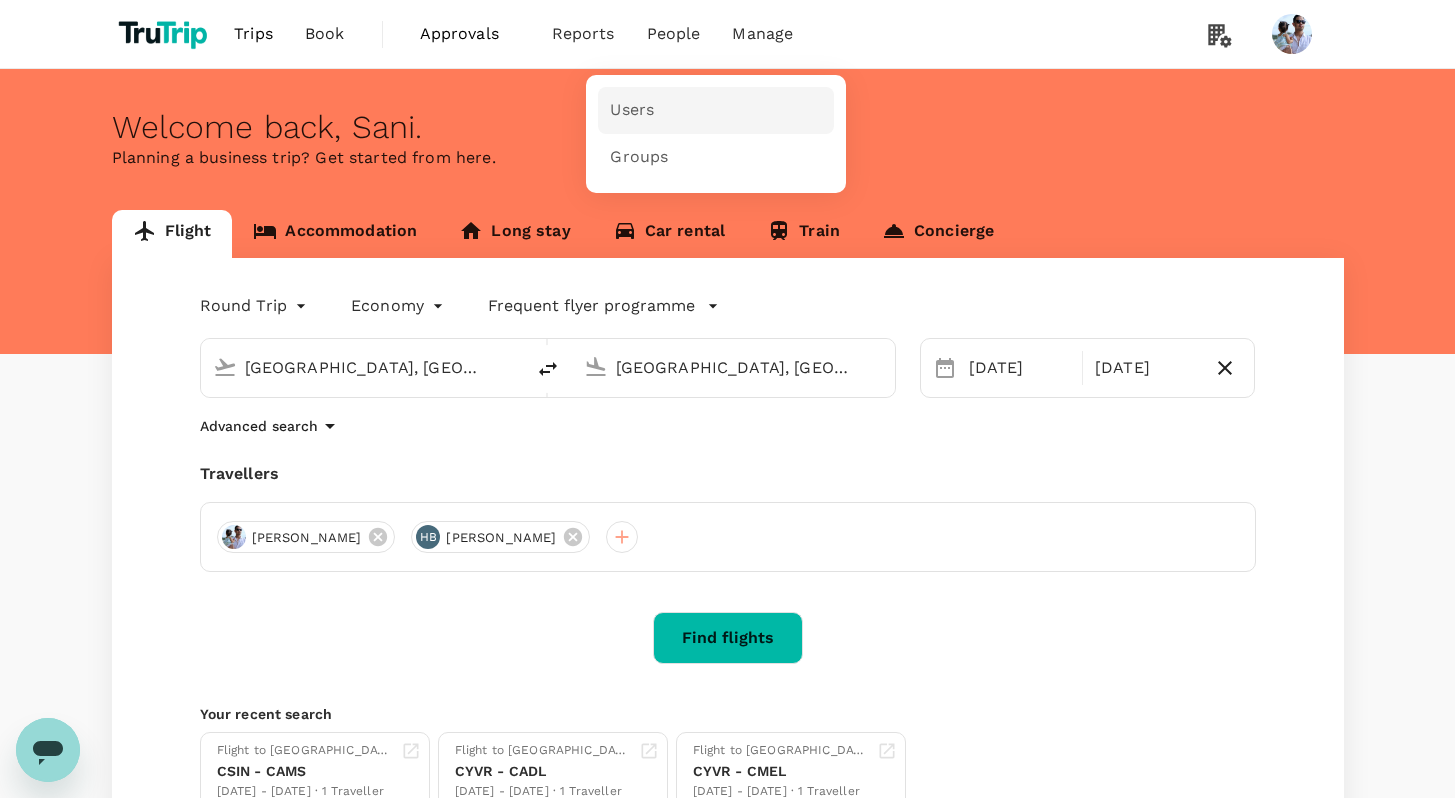 click on "Users" at bounding box center [632, 110] 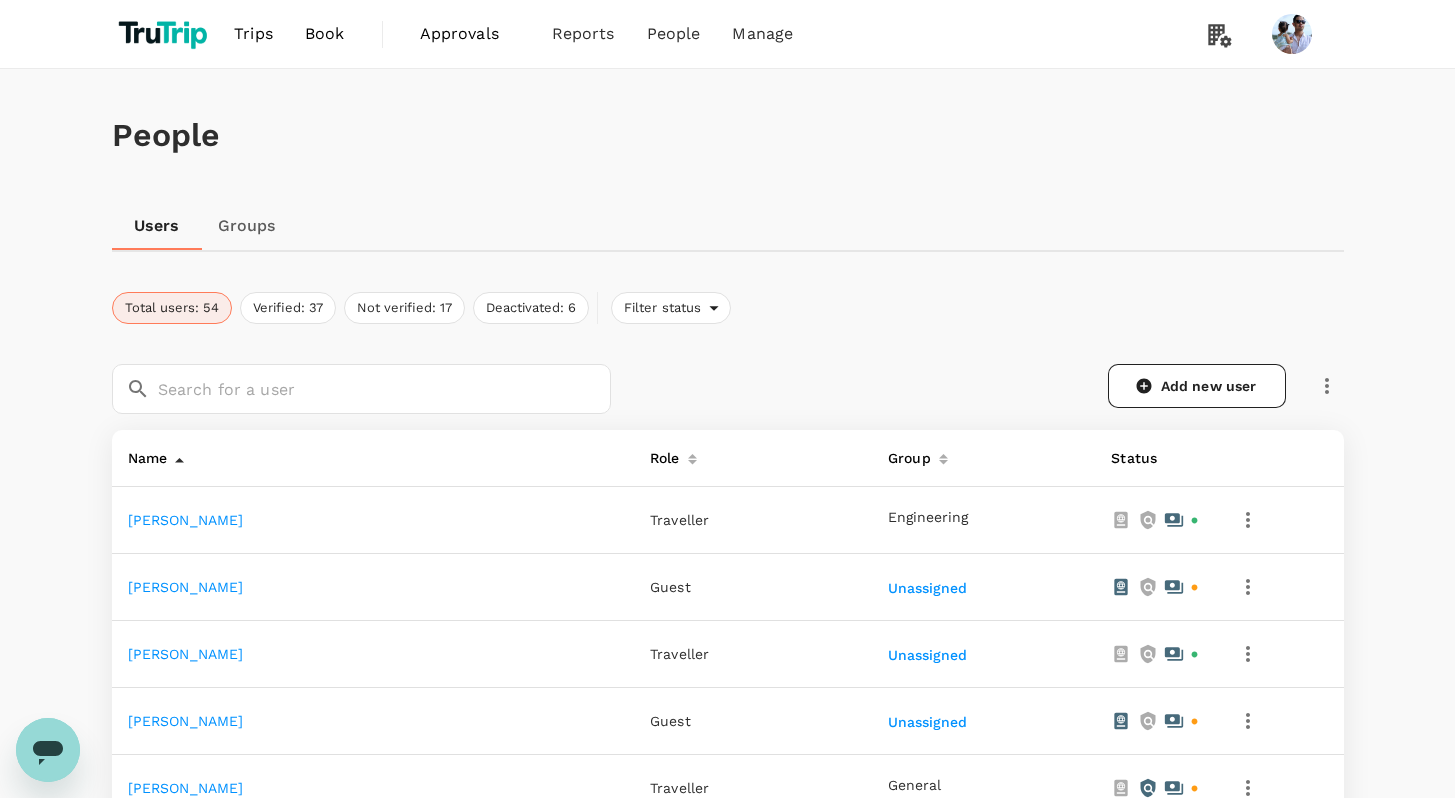 click on "[PERSON_NAME]" at bounding box center (373, 520) 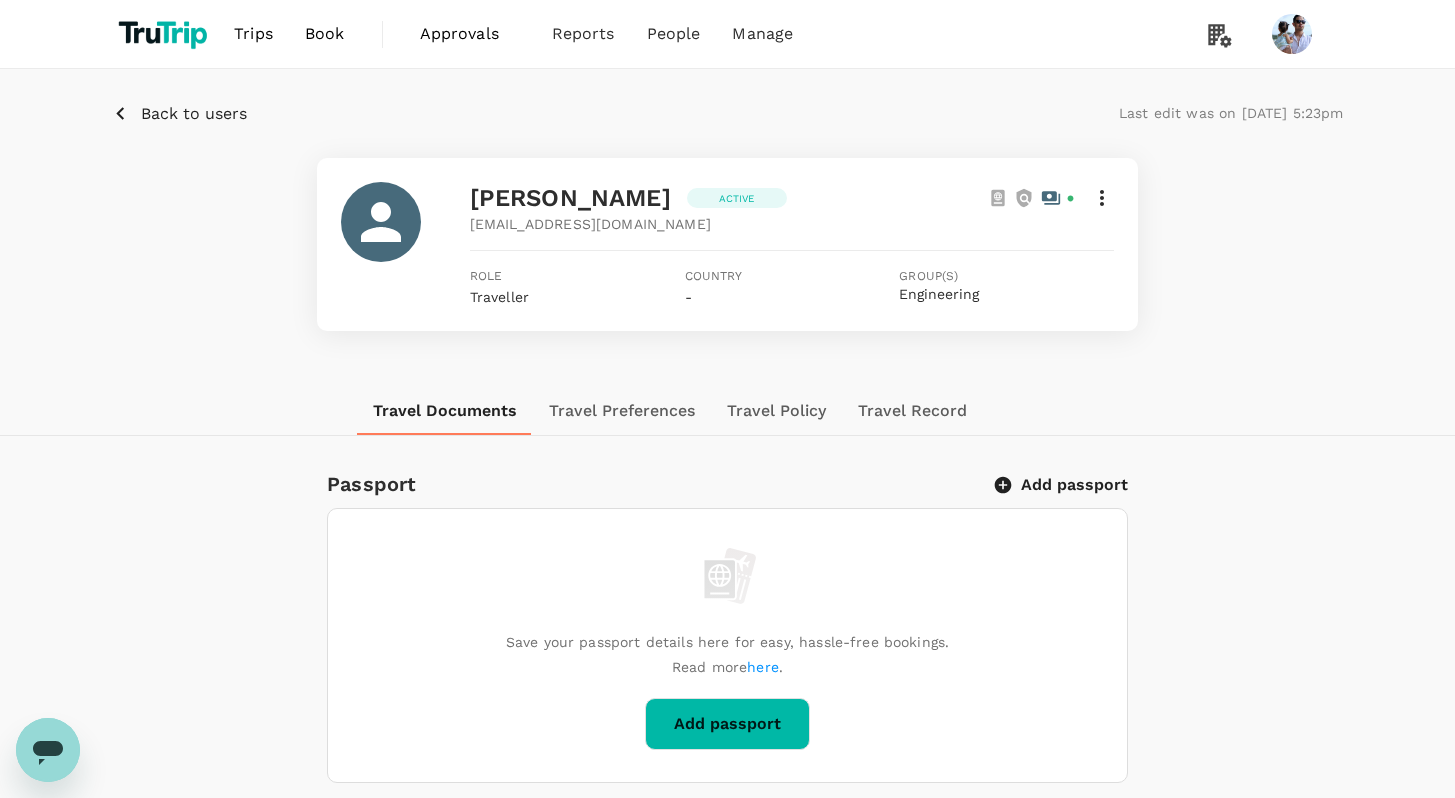 click on "Add passport" at bounding box center [1062, 485] 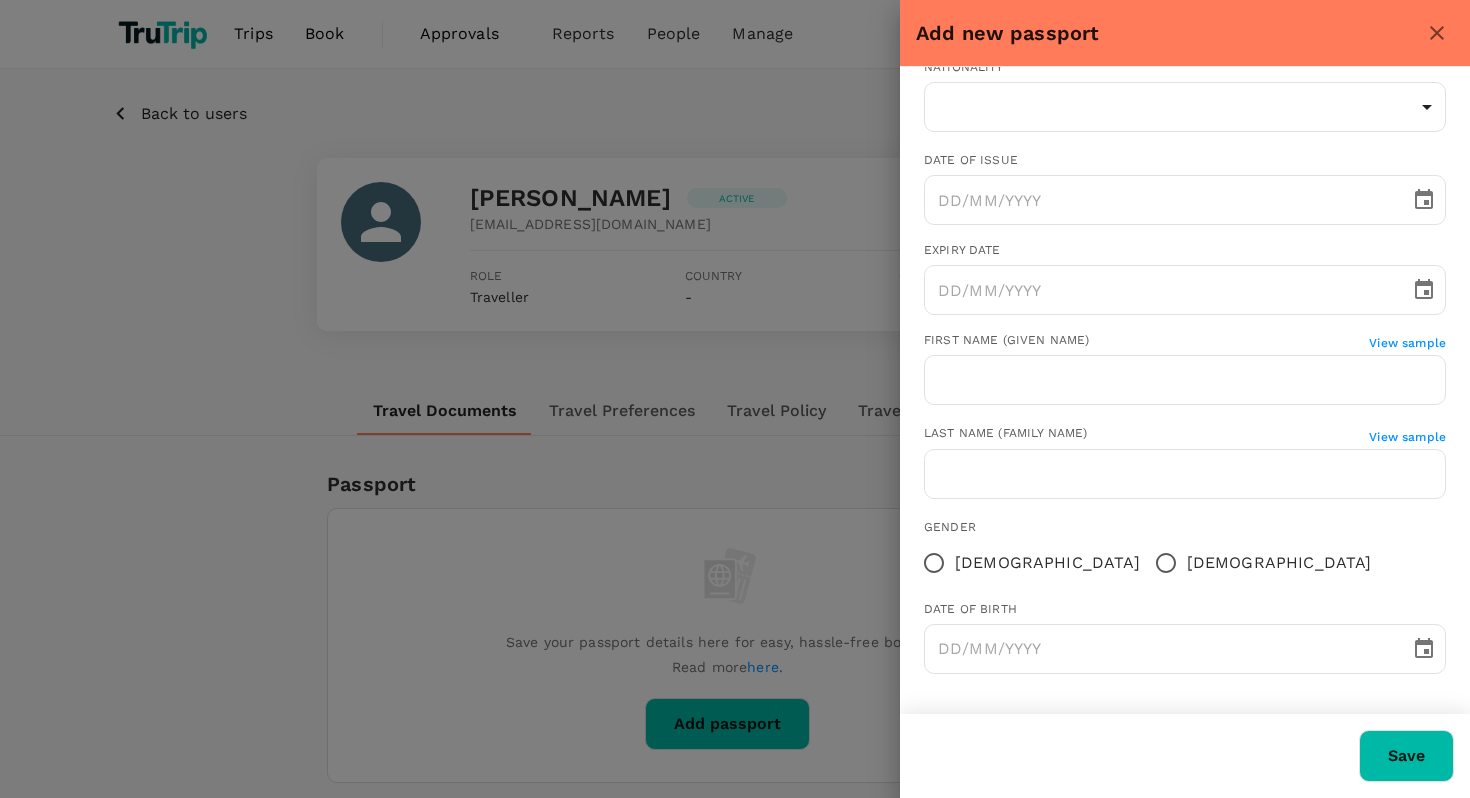 scroll, scrollTop: 0, scrollLeft: 0, axis: both 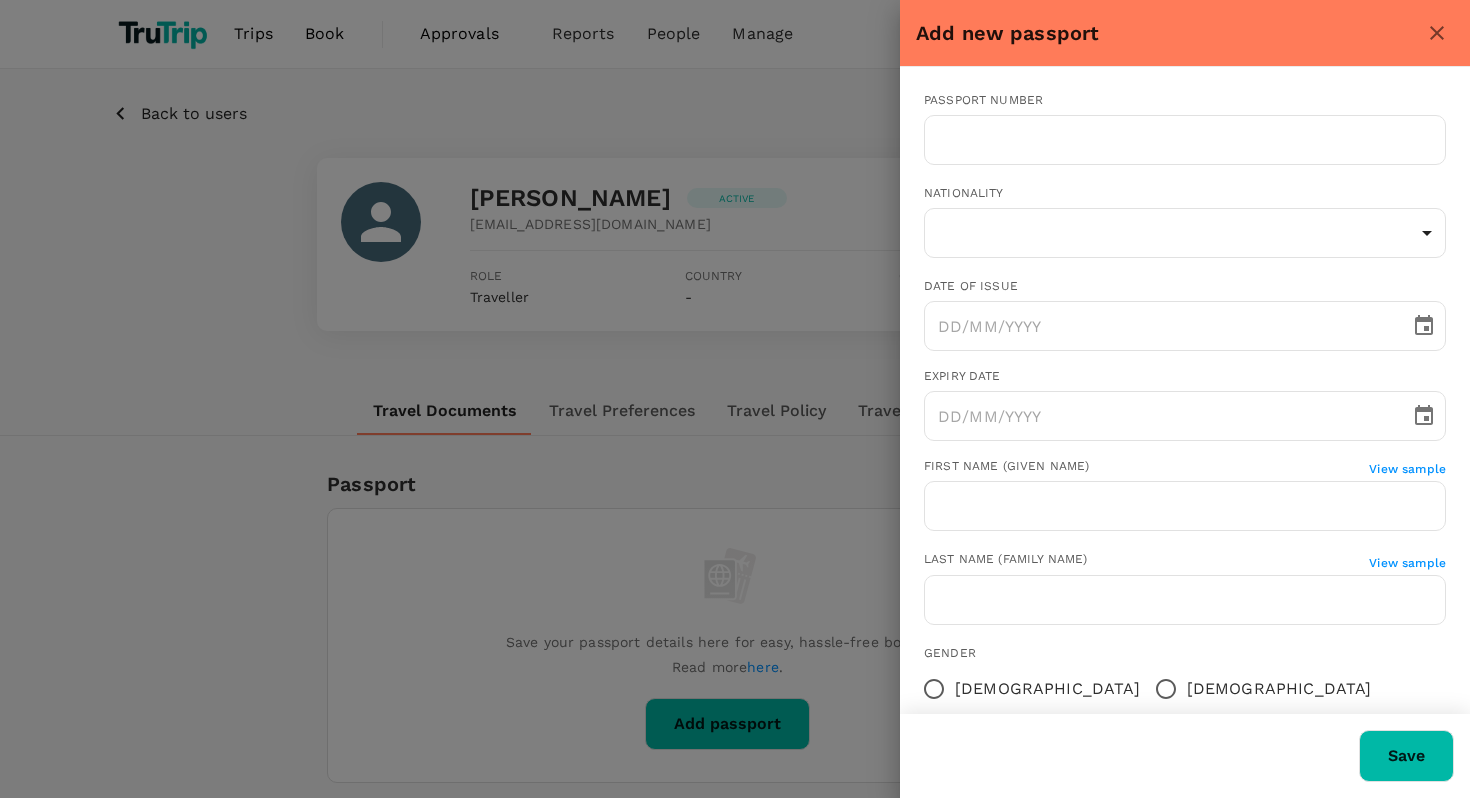 click 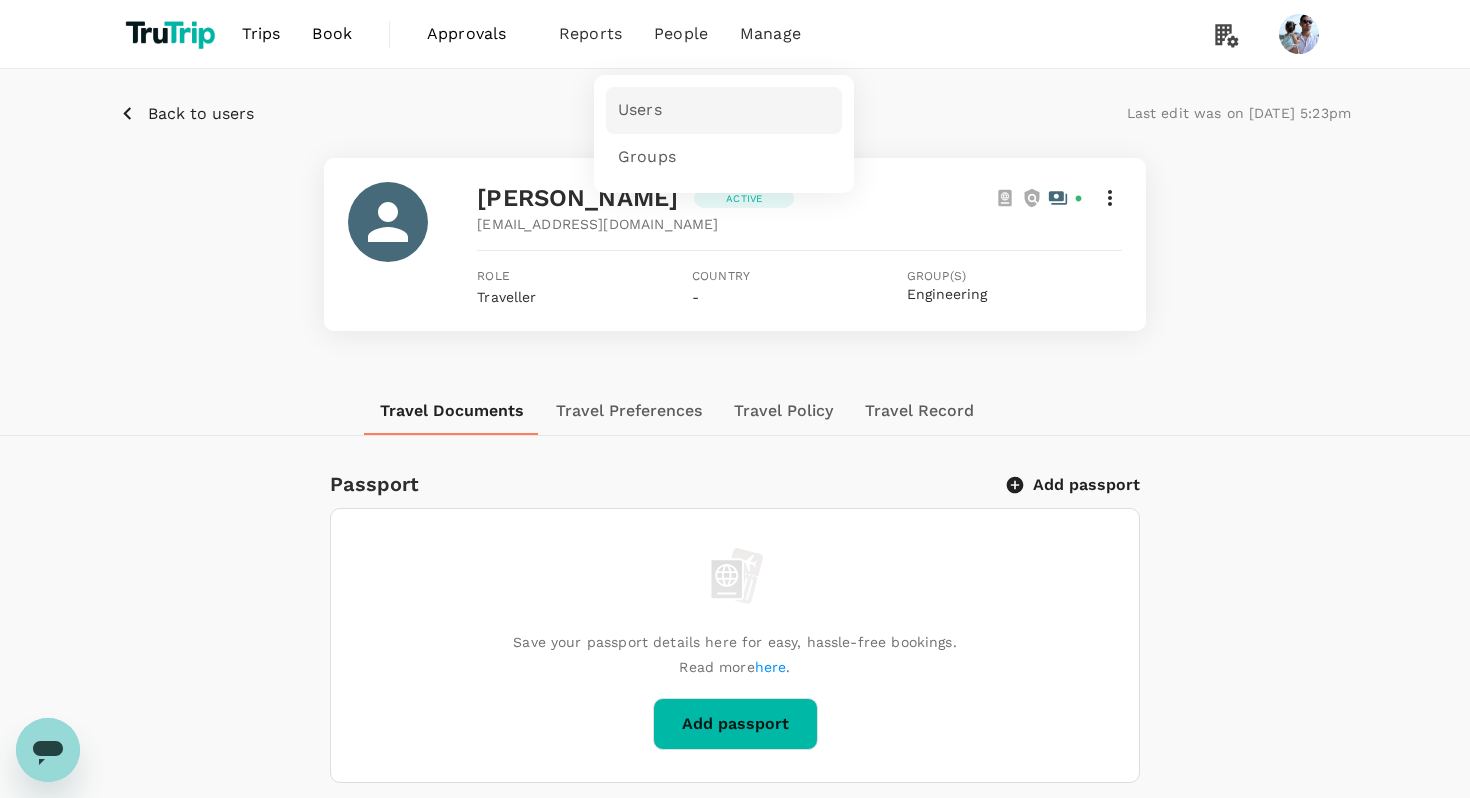 click on "Users" at bounding box center [640, 110] 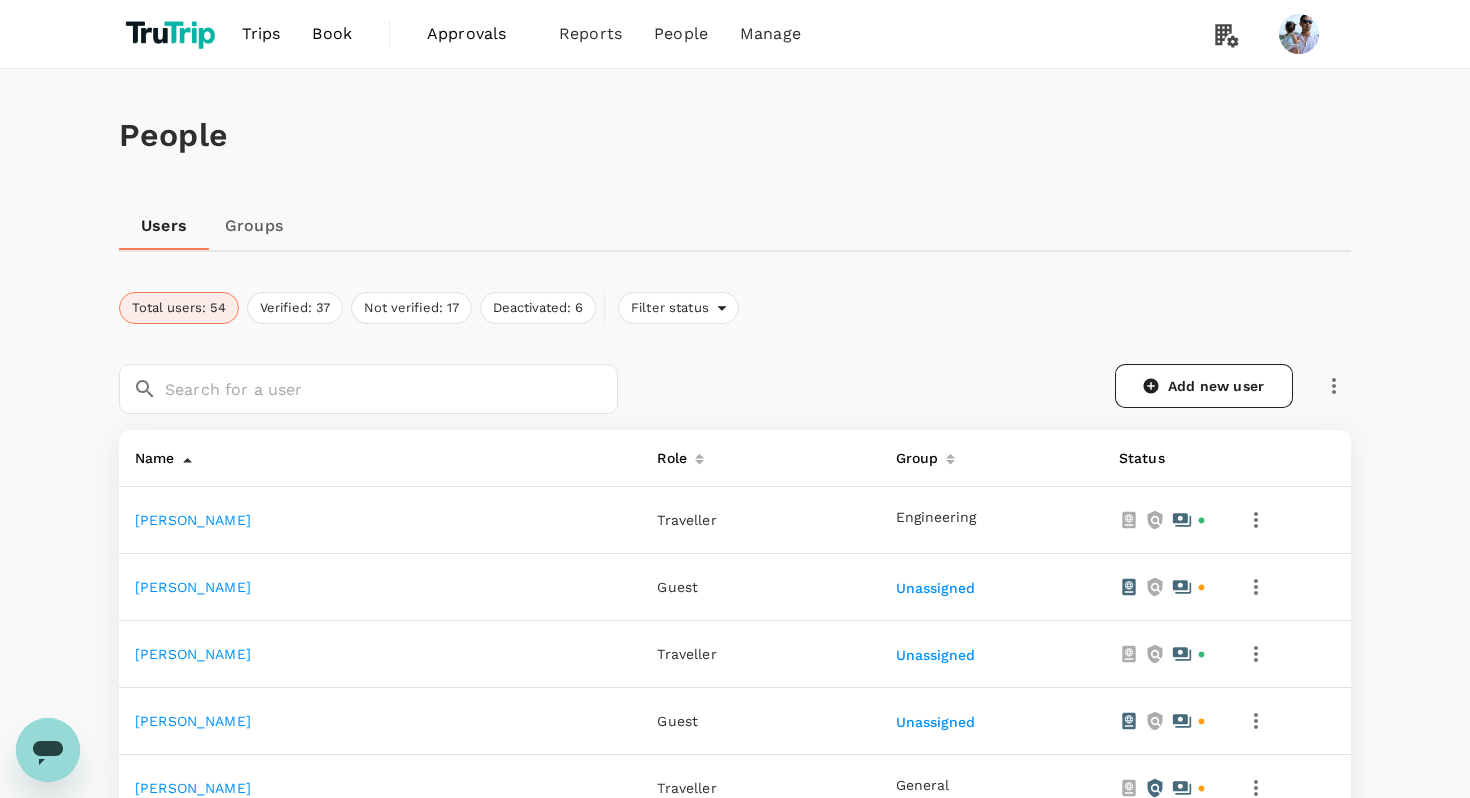 click on "People" at bounding box center (735, 135) 